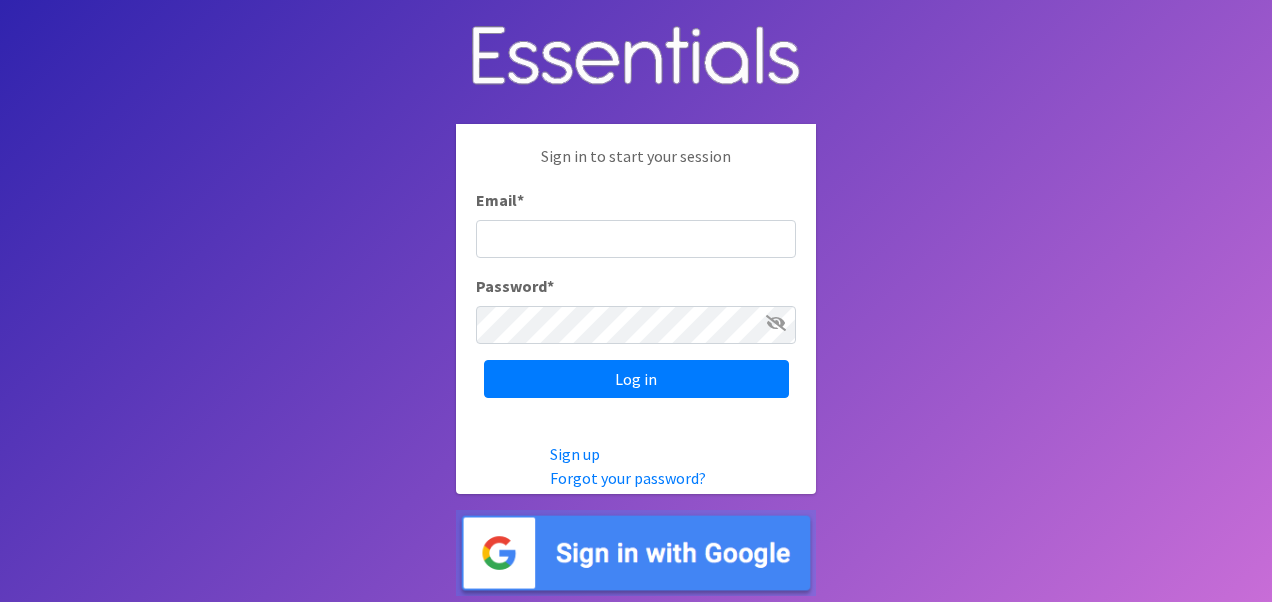 scroll, scrollTop: 0, scrollLeft: 0, axis: both 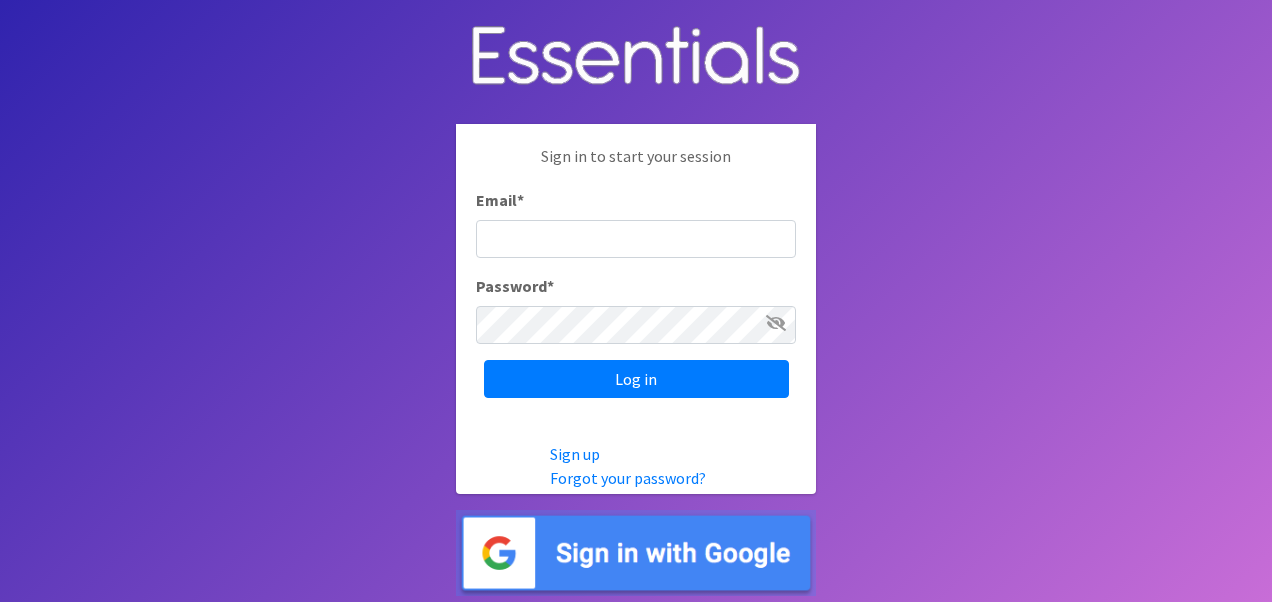 click on "Email  *" at bounding box center [636, 239] 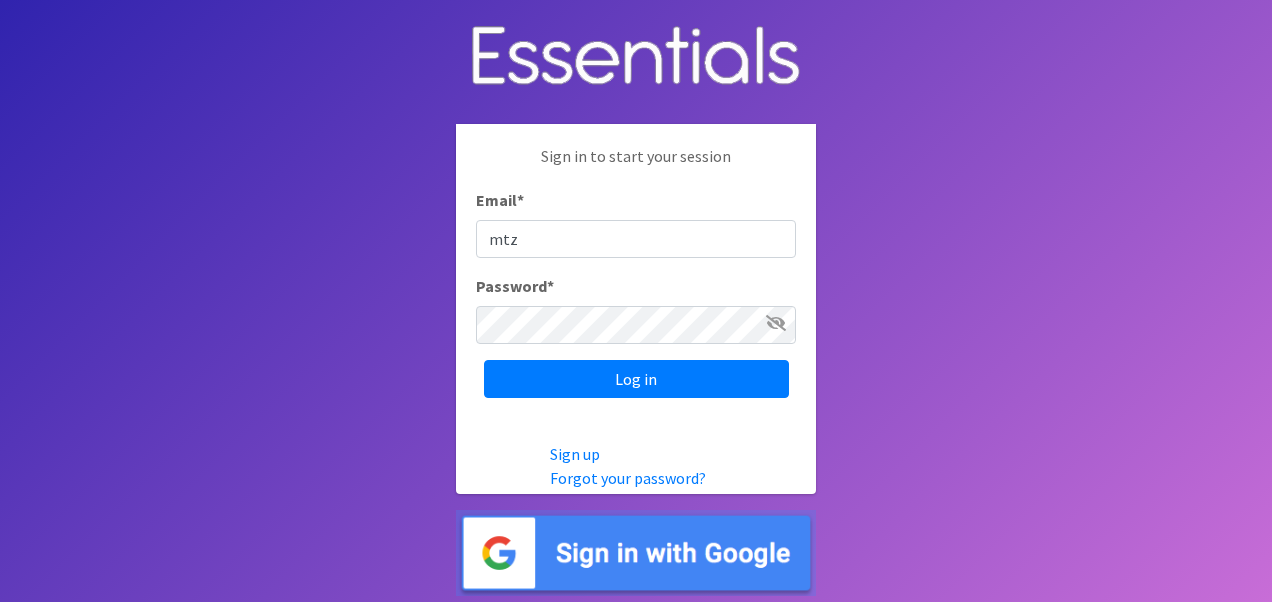 type on "[EMAIL]" 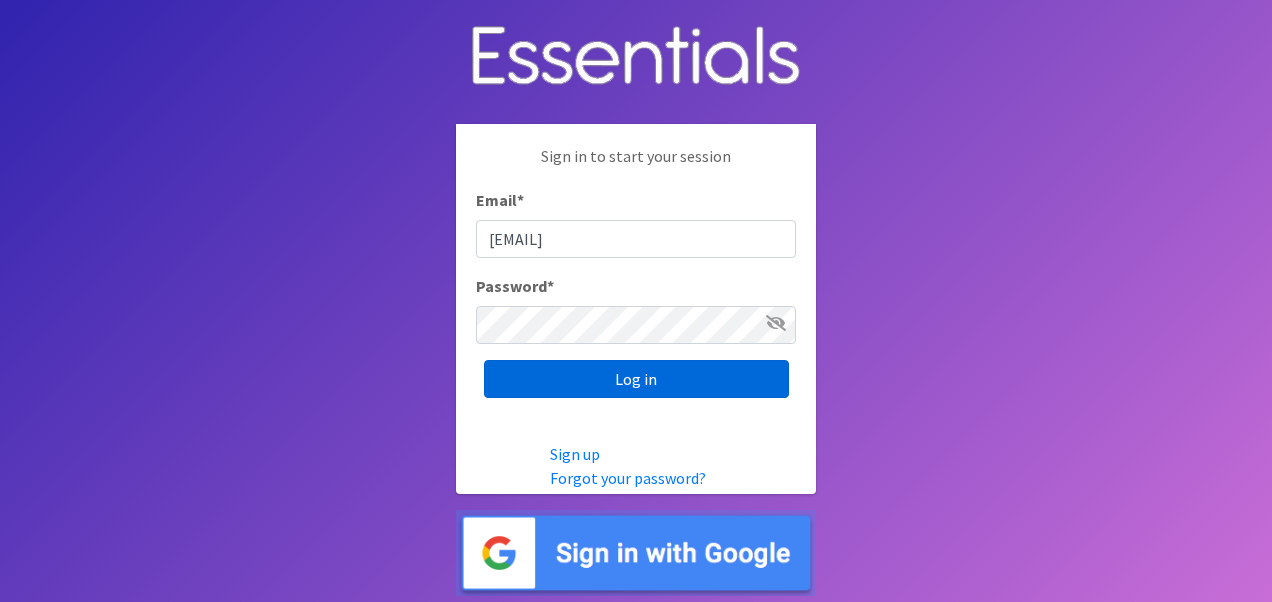 click on "Log in" at bounding box center [636, 379] 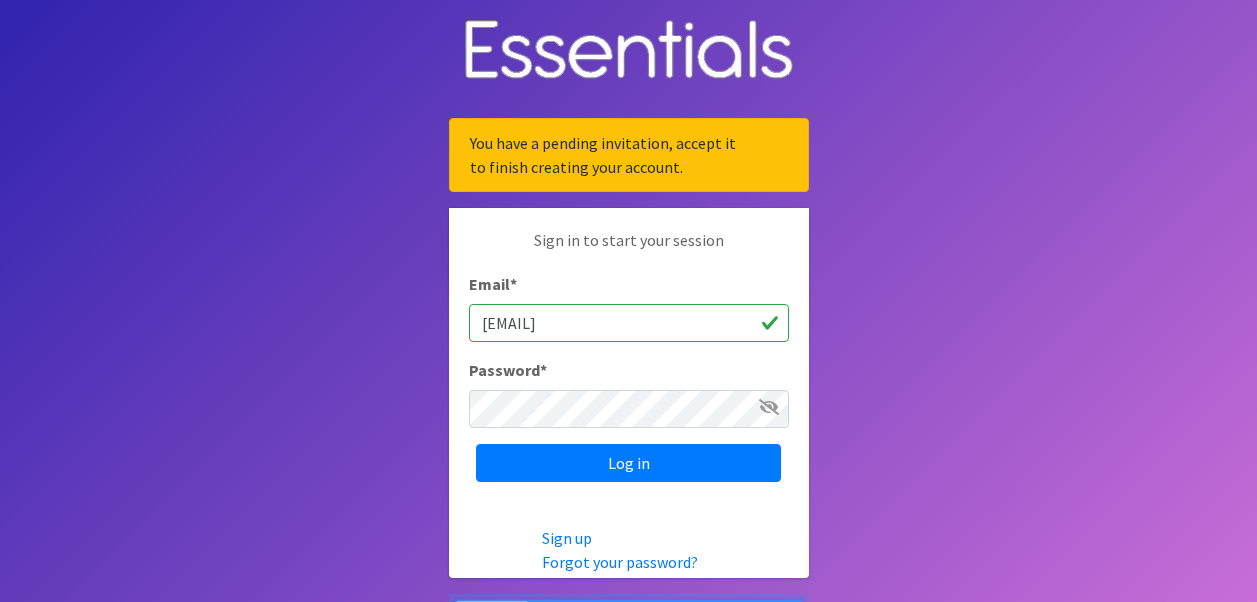 scroll, scrollTop: 0, scrollLeft: 0, axis: both 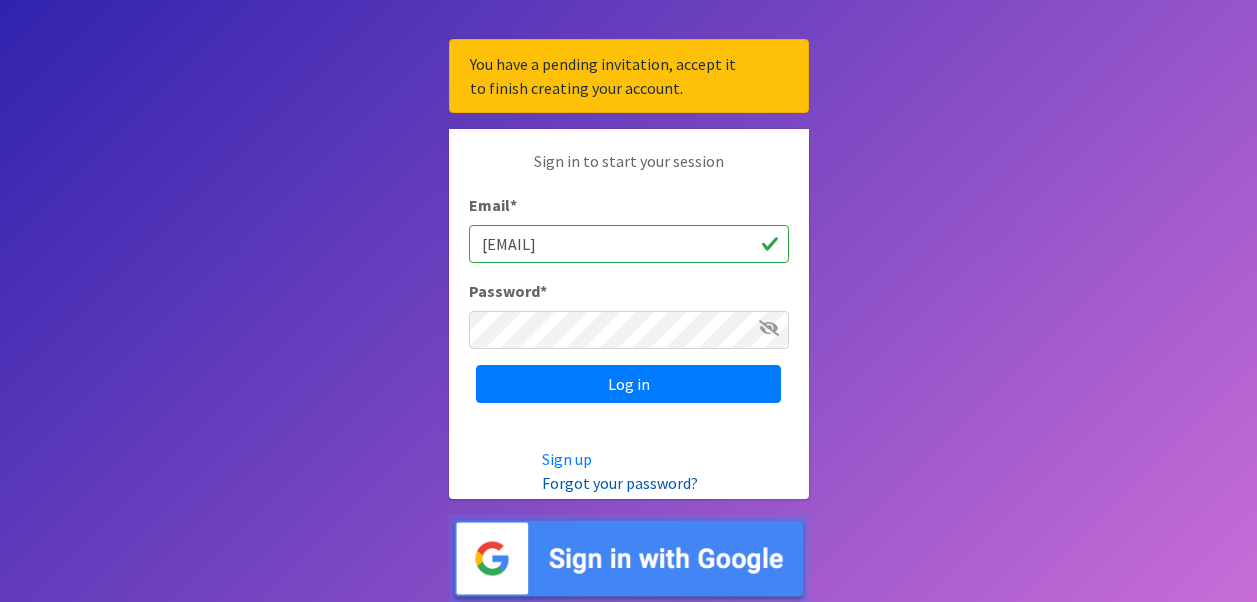 click on "Forgot your password?" at bounding box center (620, 483) 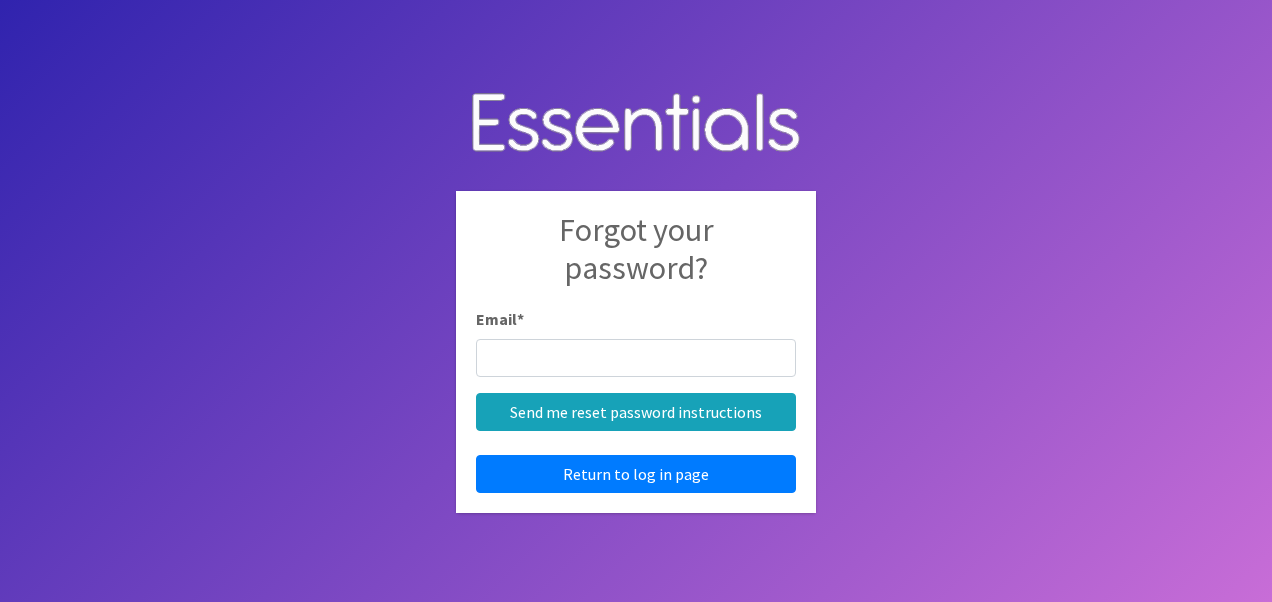 scroll, scrollTop: 0, scrollLeft: 0, axis: both 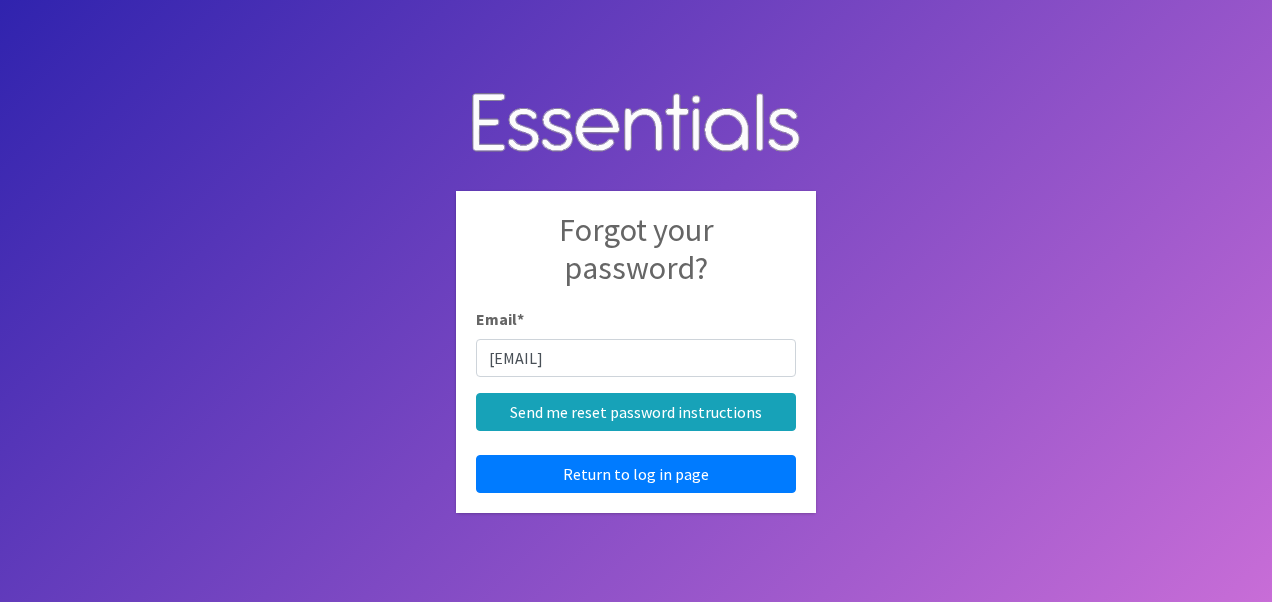 click on "mtziouflcenter@gmail.com" at bounding box center [636, 358] 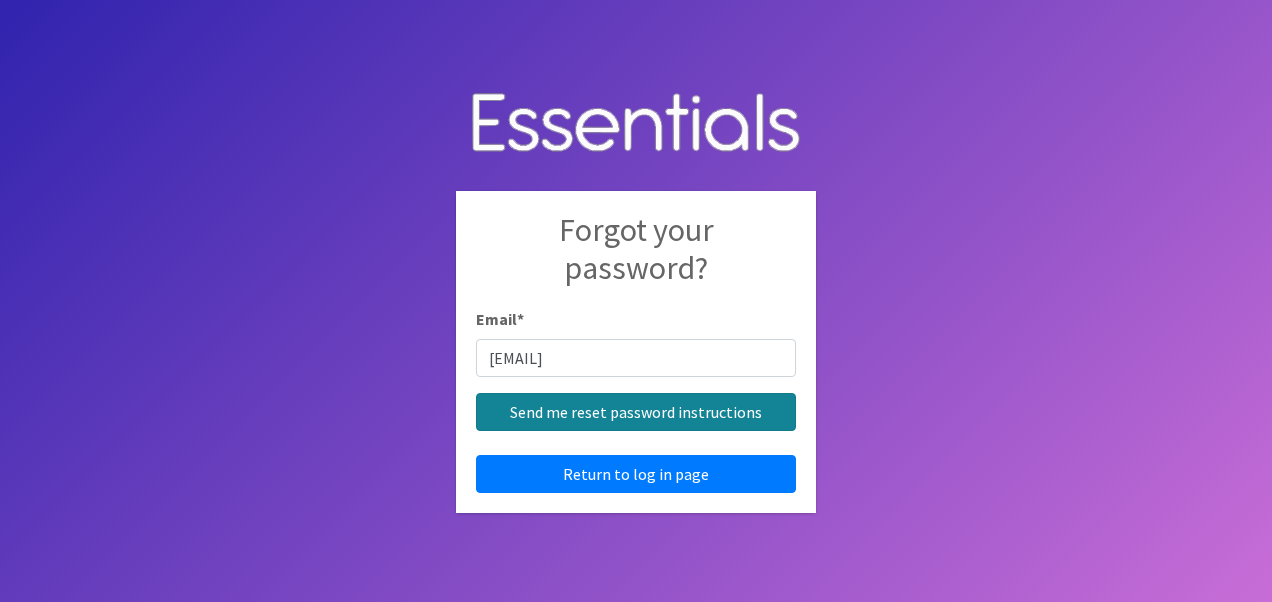 type on "mtzionuflcenter@gmail.com" 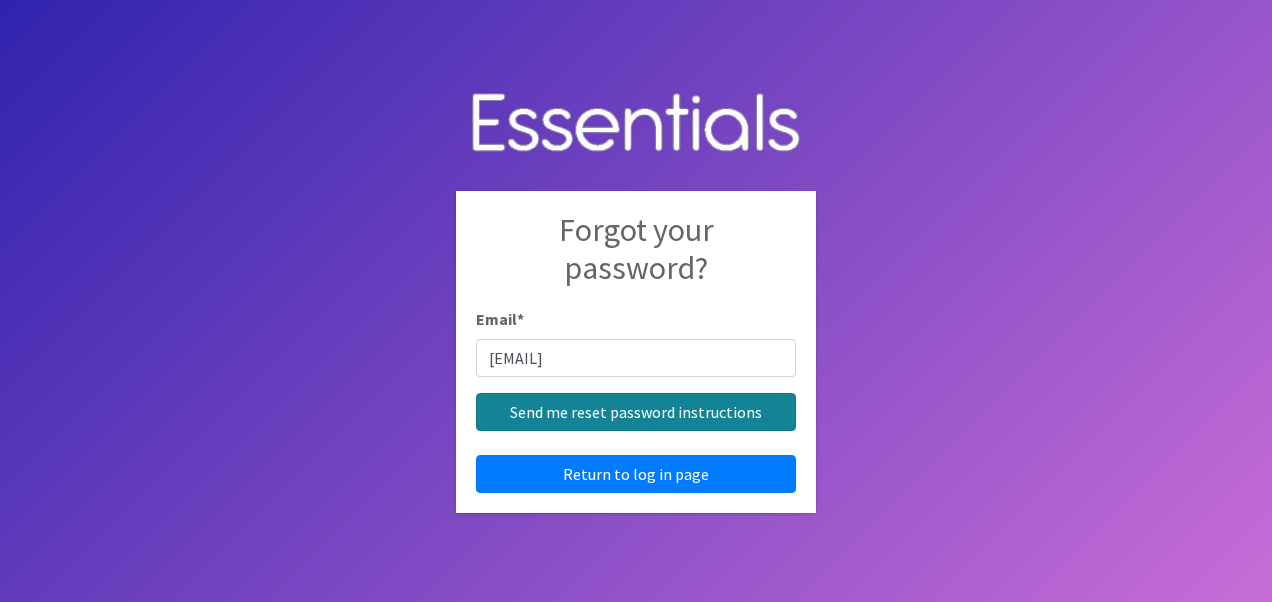 click on "Send me reset password instructions" at bounding box center (636, 412) 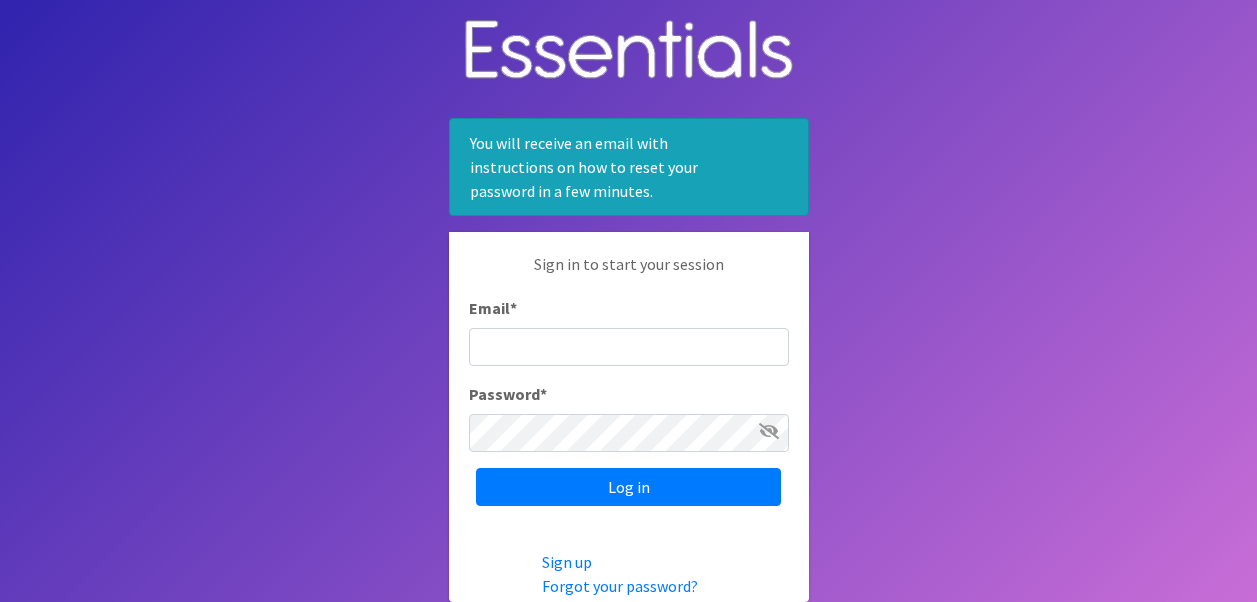 scroll, scrollTop: 0, scrollLeft: 0, axis: both 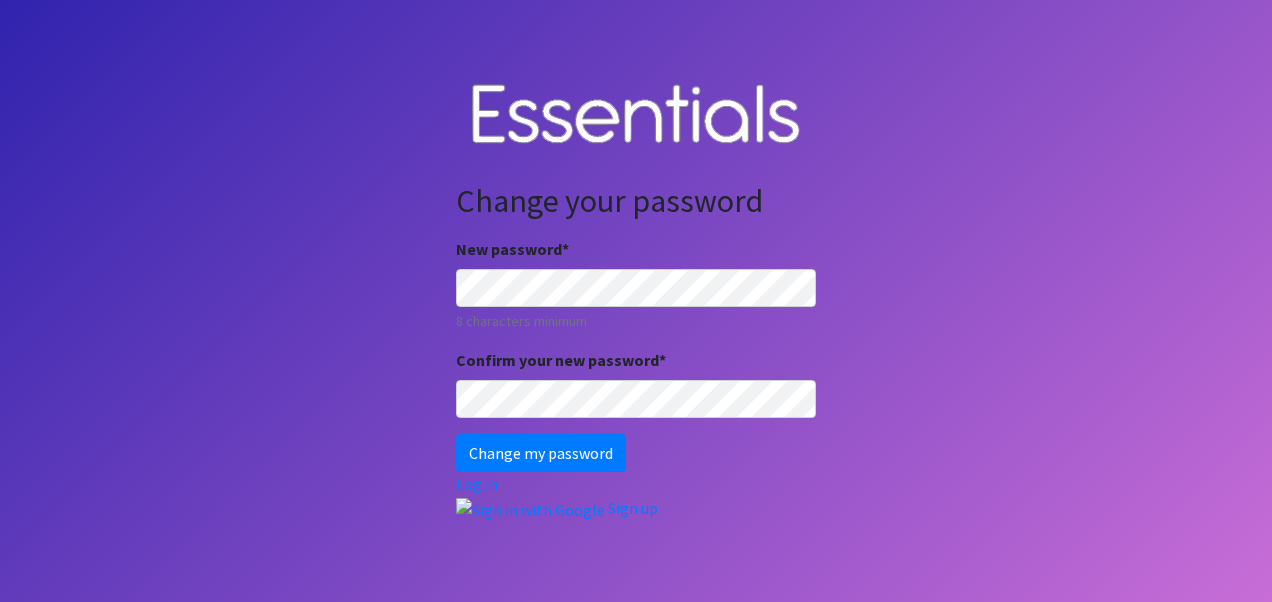click on "Change your password
New password  * 8 characters minimum
Confirm your new password  *
Change my password
Log in
Sign up" at bounding box center [636, 301] 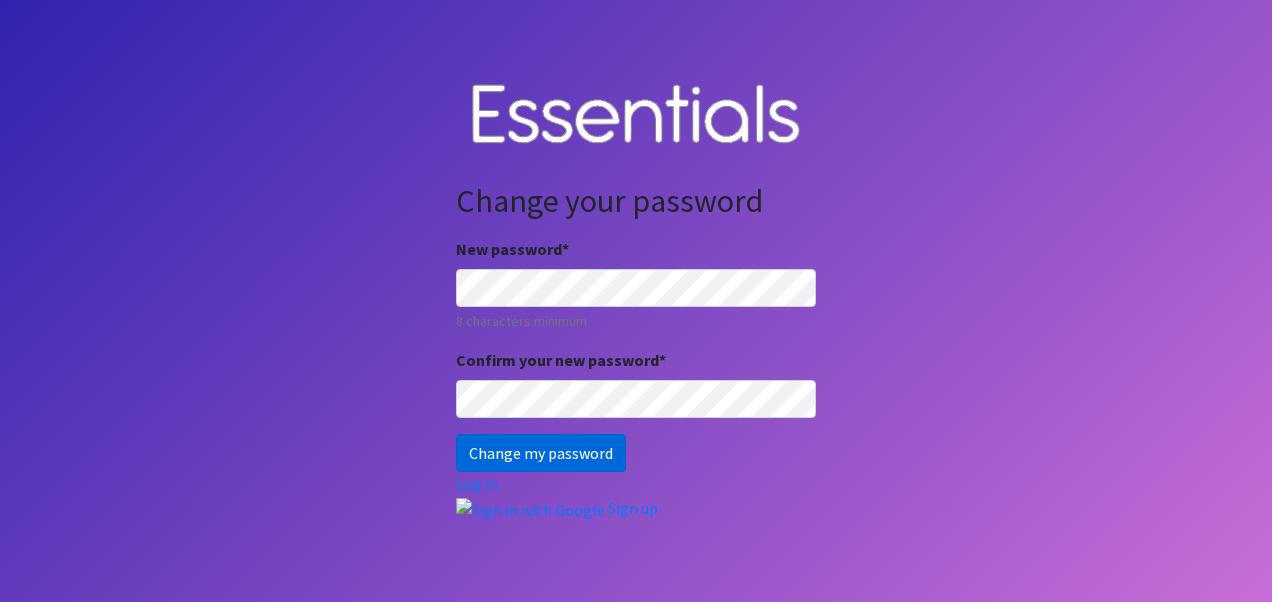click on "Change my password" at bounding box center (541, 453) 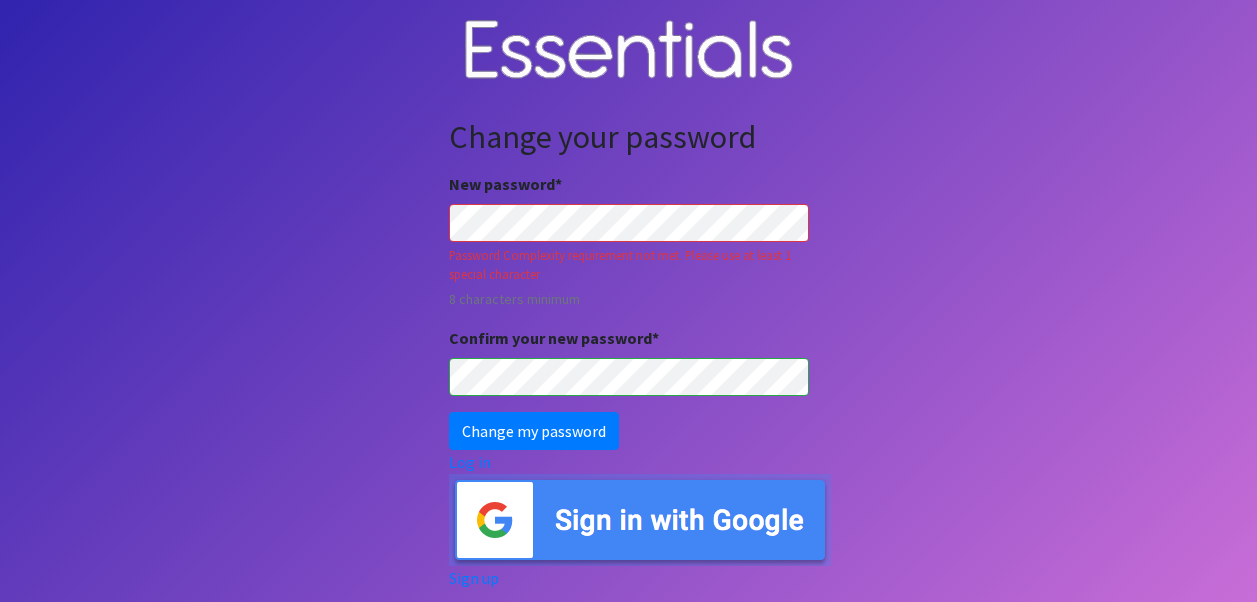scroll, scrollTop: 0, scrollLeft: 0, axis: both 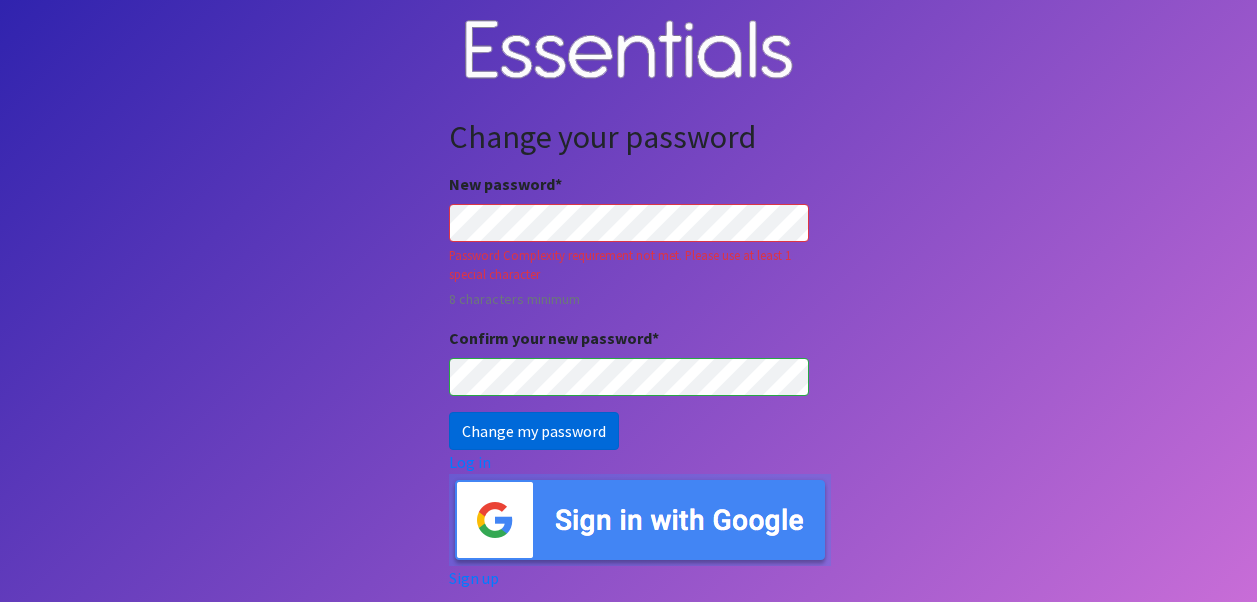 click on "Change my password" at bounding box center [534, 431] 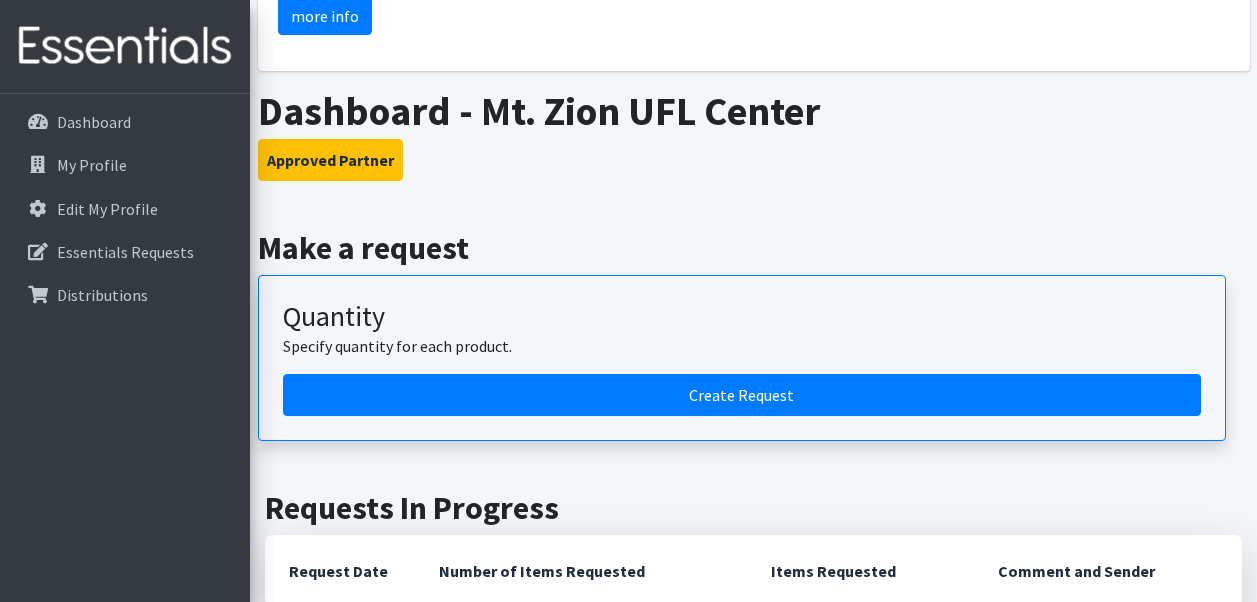 scroll, scrollTop: 400, scrollLeft: 0, axis: vertical 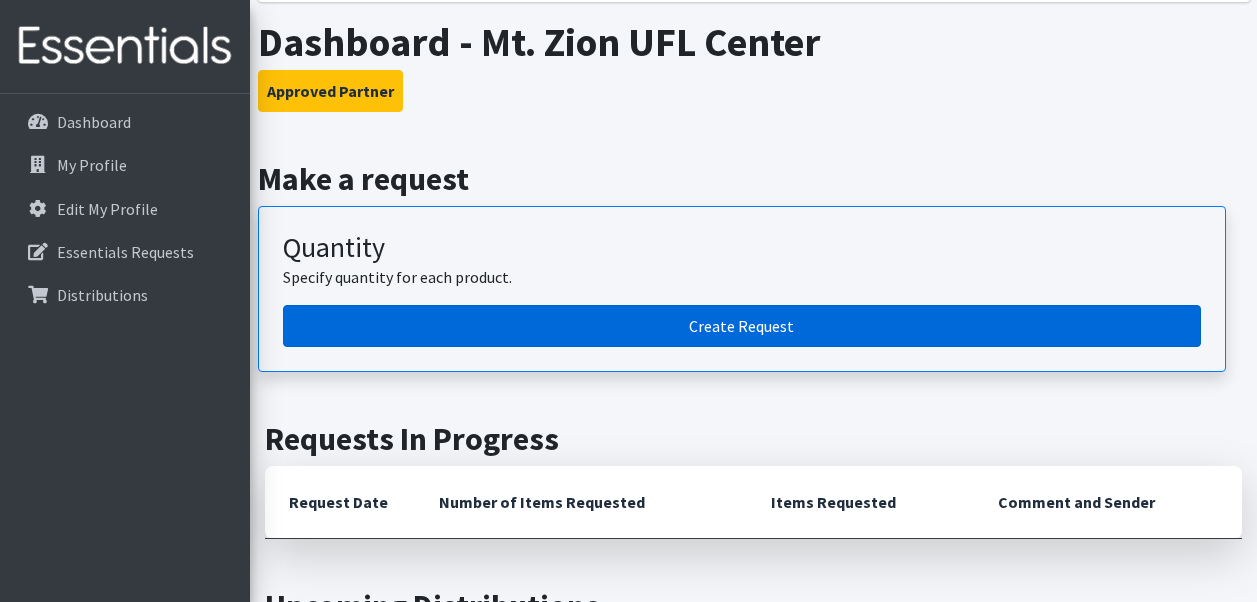 click on "Create Request" at bounding box center [742, 326] 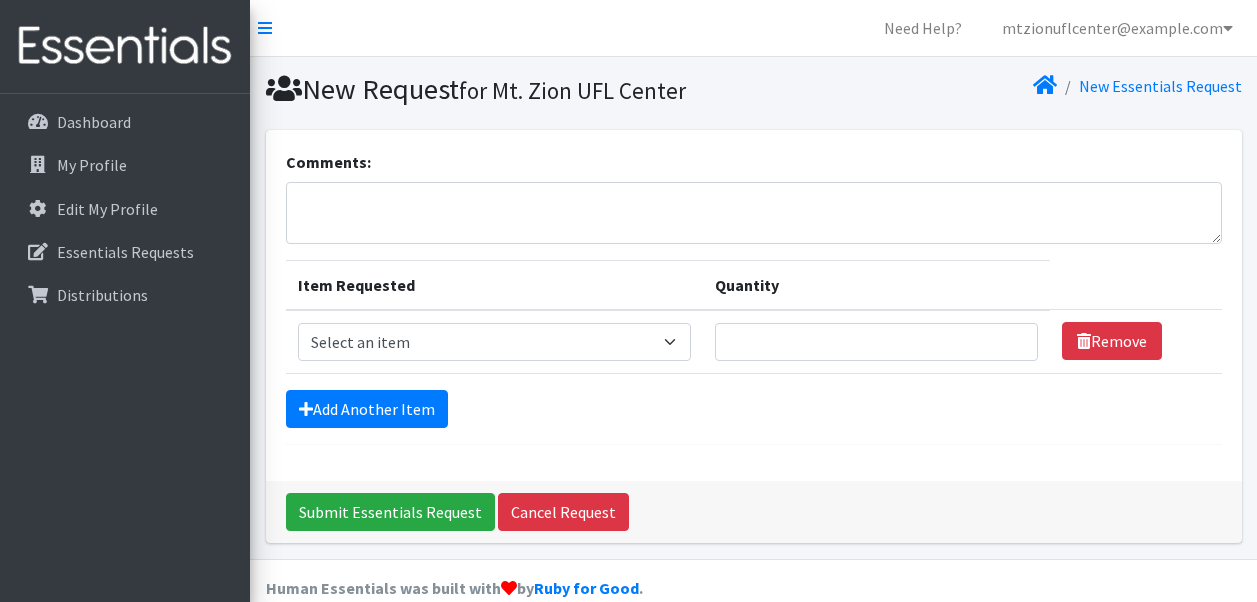 scroll, scrollTop: 0, scrollLeft: 0, axis: both 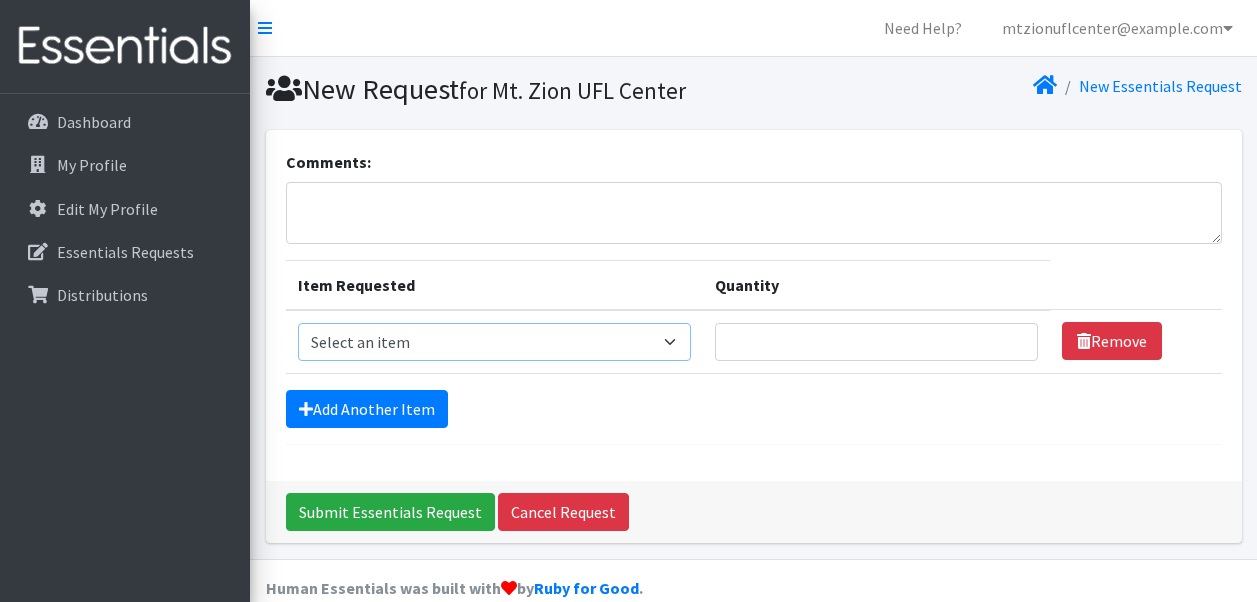click on "Select an item
2/3 T pull-up package
3/4 T pull-up package
4/5 T pull-up package
5/6 T pull-up package
Disposable  size 2  package
Disposable preemie package
Disposable size 0 package (newborn)
Disposable size 1 package
Disposable size 3 package
Disposable size 4 package
Disposable size 5 package
Disposable size 6 package
night bed wetting 5pk l/xl pull-ups
night bed wetting 5pk s/m pull-ups
night bed wetting 5pk xs pull-ups
swimmer 5pk large (5/6)
swimmer 5pk medium (3/4)
swimmer 5pk small (1/2)" at bounding box center [495, 342] 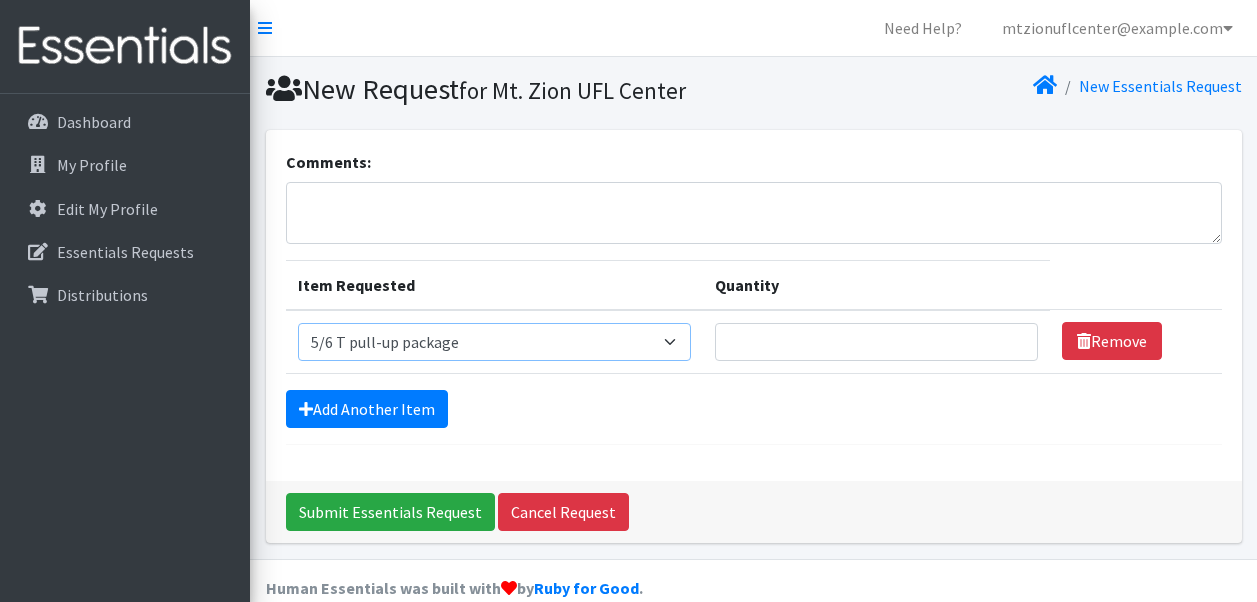 click on "Select an item
2/3 T pull-up package
3/4 T pull-up package
4/5 T pull-up package
5/6 T pull-up package
Disposable  size 2  package
Disposable preemie package
Disposable size 0 package (newborn)
Disposable size 1 package
Disposable size 3 package
Disposable size 4 package
Disposable size 5 package
Disposable size 6 package
night bed wetting 5pk l/xl pull-ups
night bed wetting 5pk s/m pull-ups
night bed wetting 5pk xs pull-ups
swimmer 5pk large (5/6)
swimmer 5pk medium (3/4)
swimmer 5pk small (1/2)" at bounding box center [495, 342] 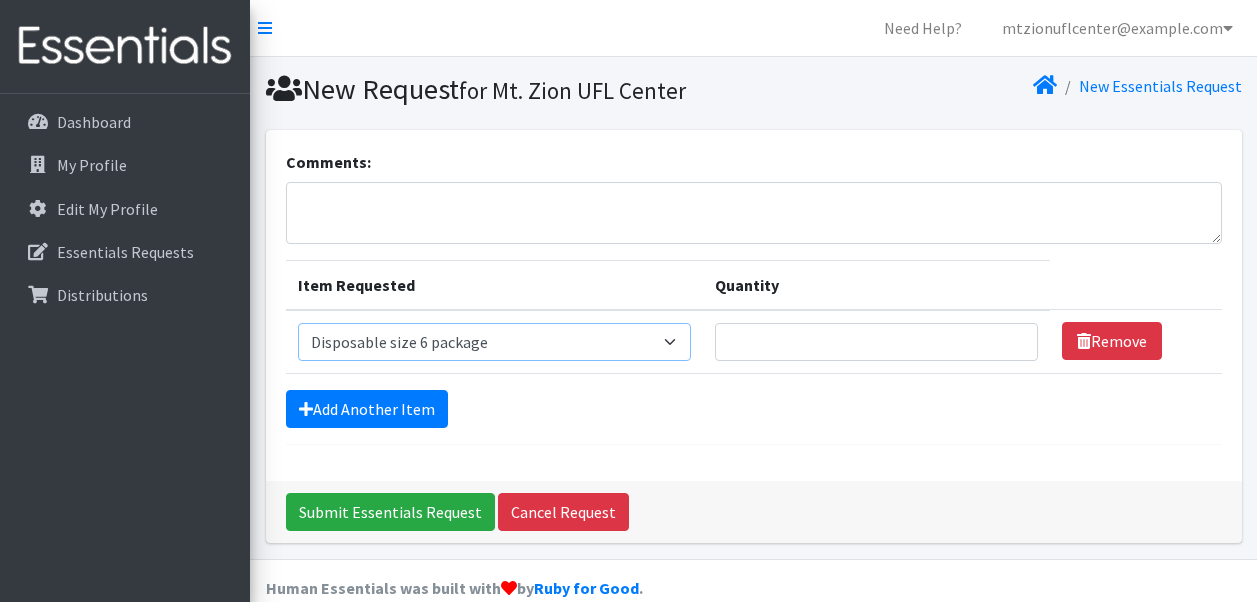 click on "Select an item
2/3 T pull-up package
3/4 T pull-up package
4/5 T pull-up package
5/6 T pull-up package
Disposable  size 2  package
Disposable preemie package
Disposable size 0 package (newborn)
Disposable size 1 package
Disposable size 3 package
Disposable size 4 package
Disposable size 5 package
Disposable size 6 package
night bed wetting 5pk l/xl pull-ups
night bed wetting 5pk s/m pull-ups
night bed wetting 5pk xs pull-ups
swimmer 5pk large (5/6)
swimmer 5pk medium (3/4)
swimmer 5pk small (1/2)" at bounding box center (495, 342) 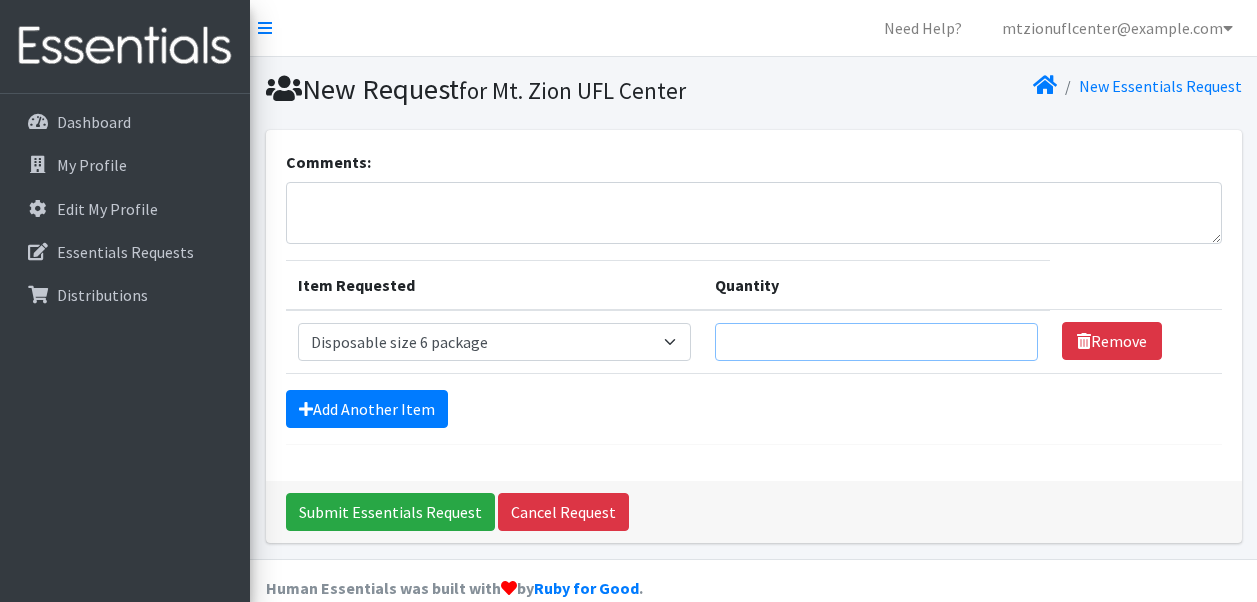 click on "Quantity" at bounding box center (876, 342) 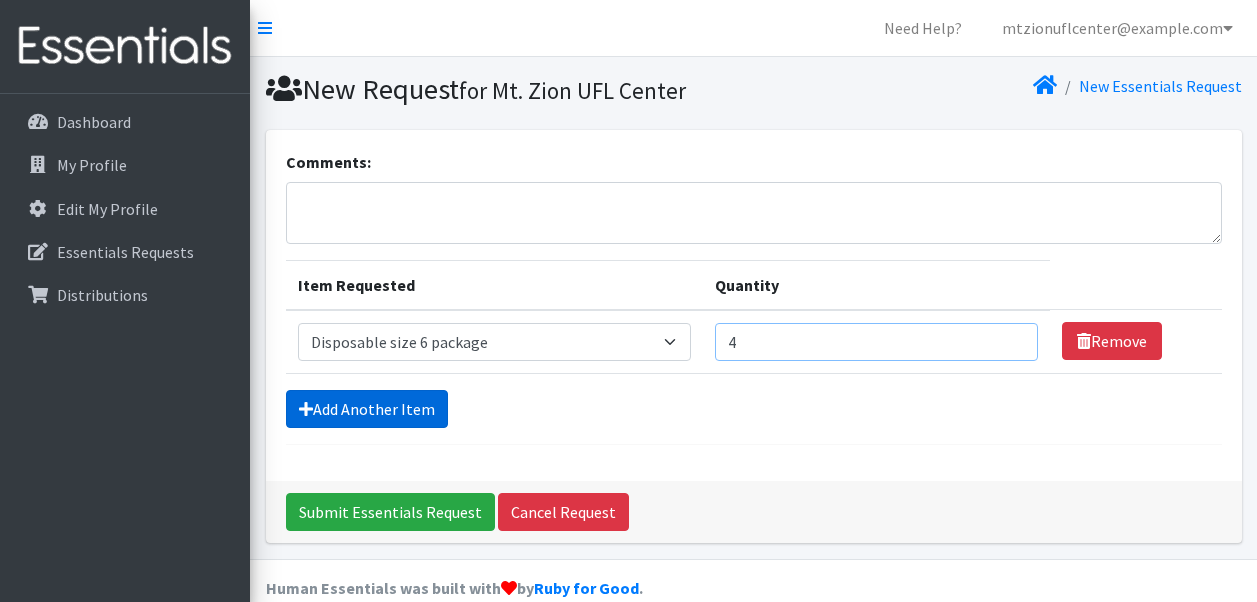 type on "4" 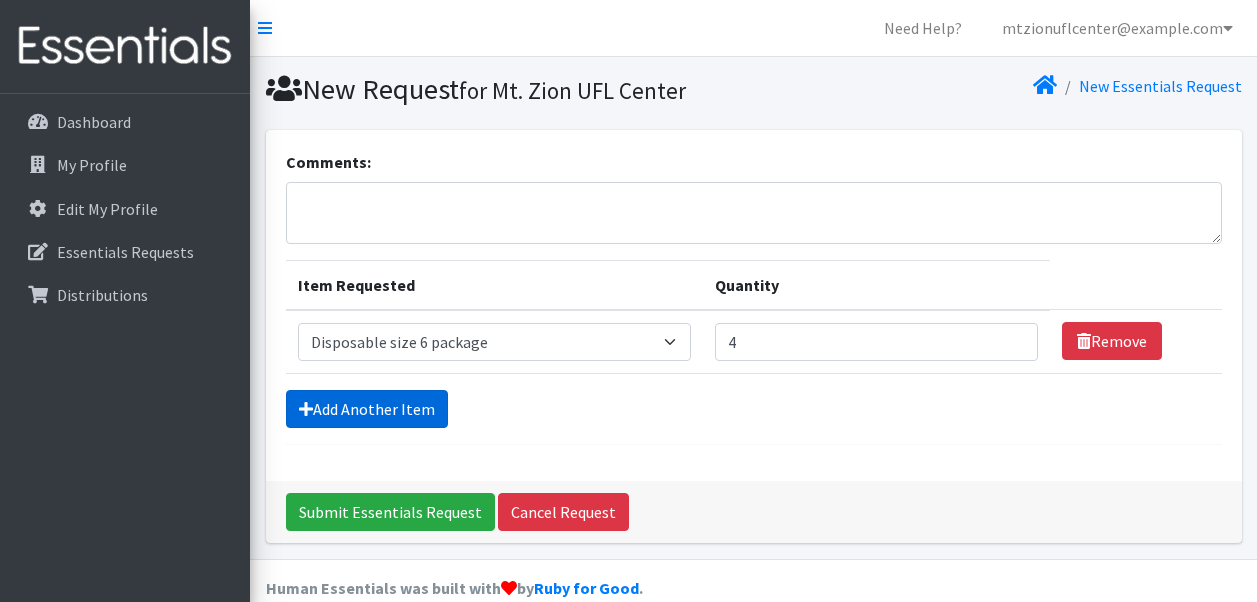 click on "Add Another Item" at bounding box center (367, 409) 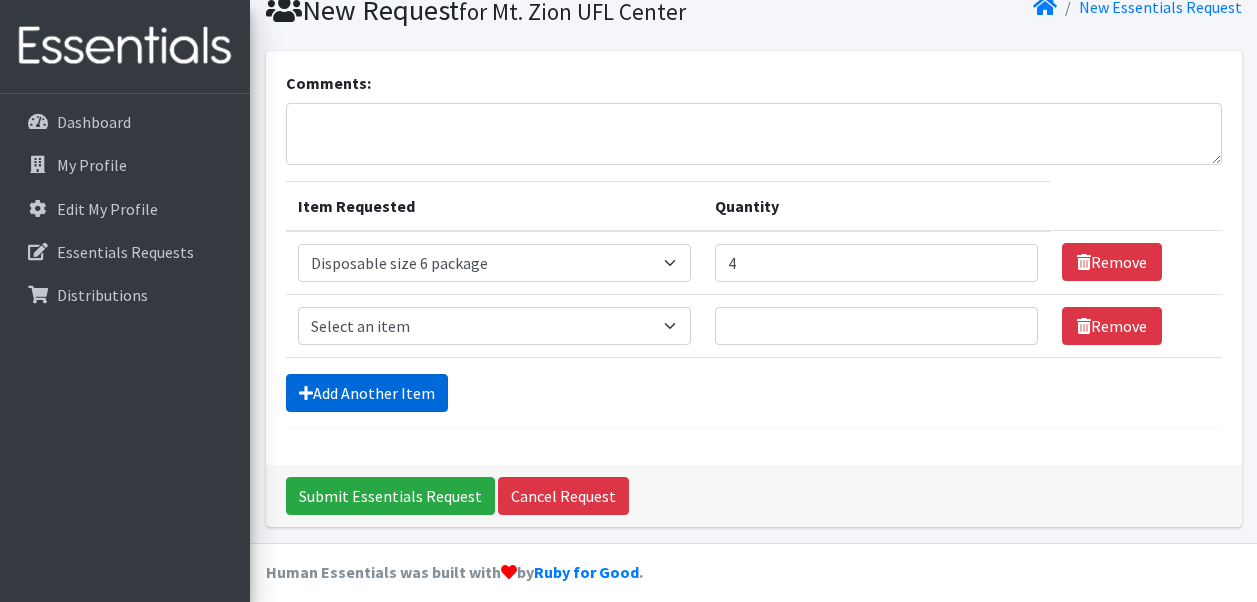 scroll, scrollTop: 95, scrollLeft: 0, axis: vertical 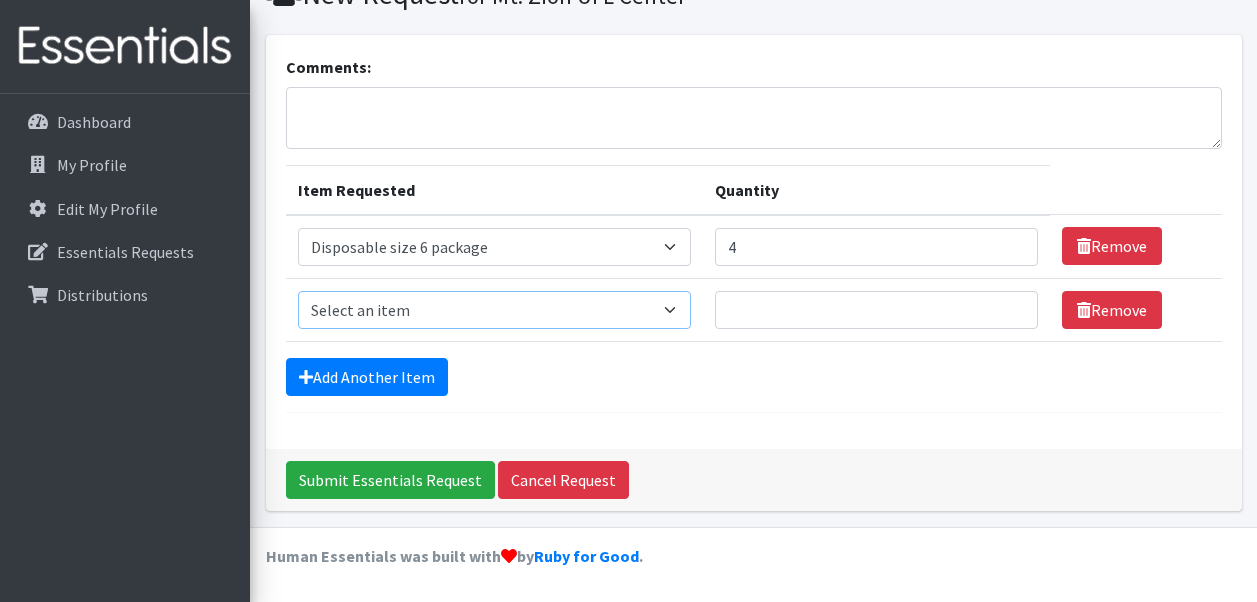 click on "Select an item
2/3 T pull-up package
3/4 T pull-up package
4/5 T pull-up package
5/6 T pull-up package
Disposable  size 2  package
Disposable preemie package
Disposable size 0 package (newborn)
Disposable size 1 package
Disposable size 3 package
Disposable size 4 package
Disposable size 5 package
Disposable size 6 package
night bed wetting 5pk l/xl pull-ups
night bed wetting 5pk s/m pull-ups
night bed wetting 5pk xs pull-ups
swimmer 5pk large (5/6)
swimmer 5pk medium (3/4)
swimmer 5pk small (1/2)" at bounding box center (495, 310) 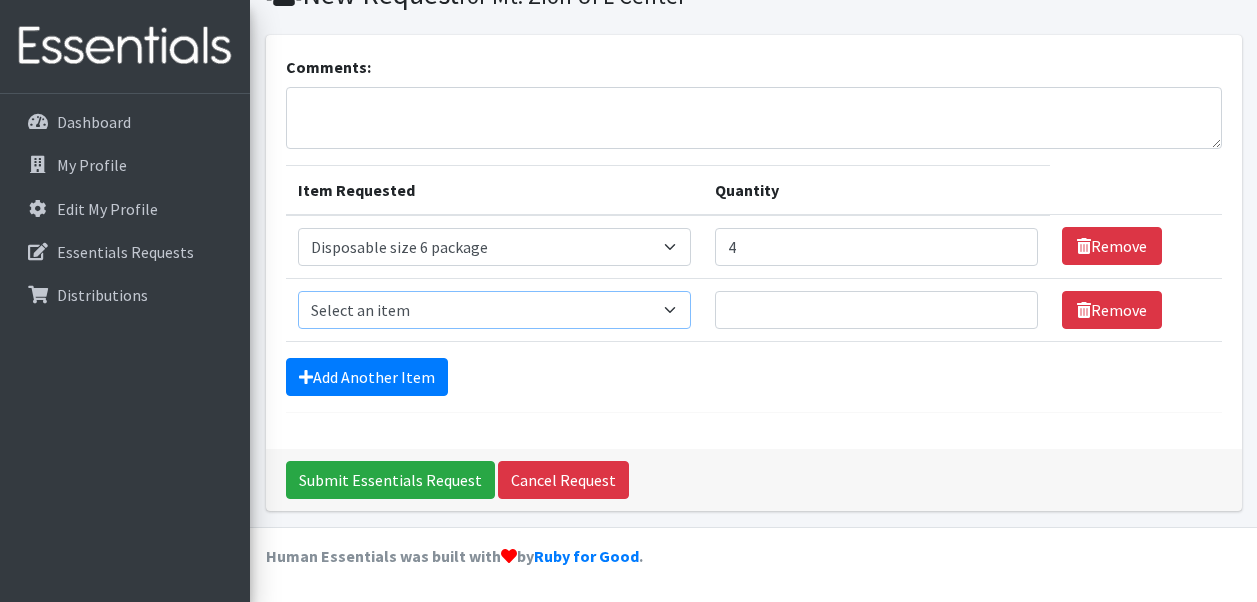 select on "15148" 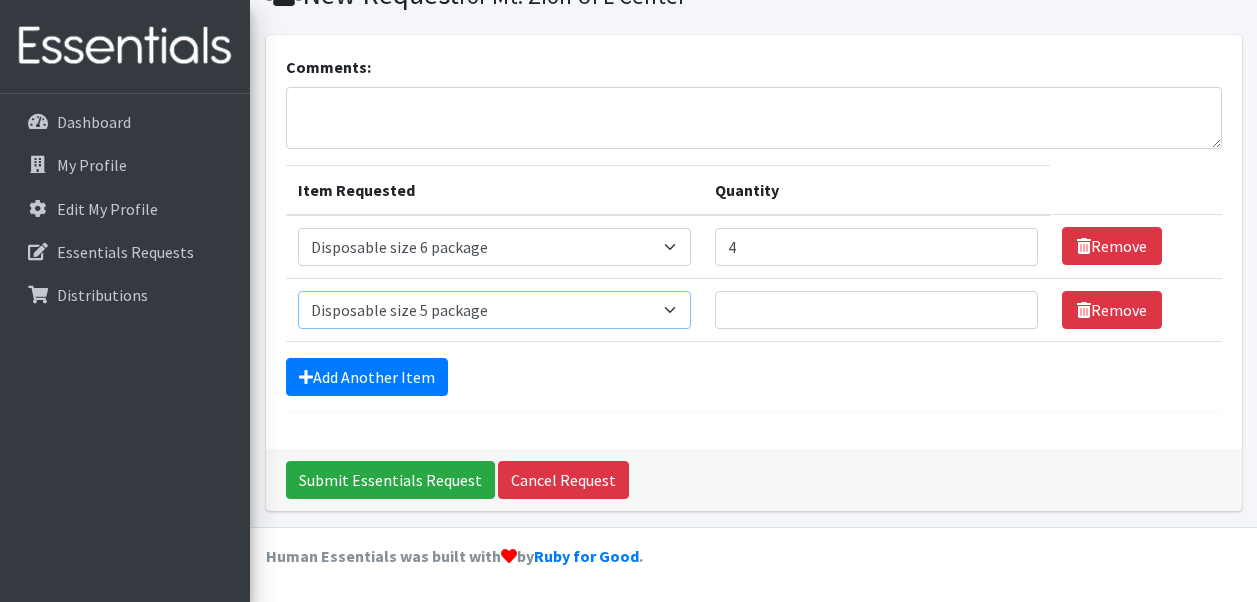 click on "Select an item
2/3 T pull-up package
3/4 T pull-up package
4/5 T pull-up package
5/6 T pull-up package
Disposable  size 2  package
Disposable preemie package
Disposable size 0 package (newborn)
Disposable size 1 package
Disposable size 3 package
Disposable size 4 package
Disposable size 5 package
Disposable size 6 package
night bed wetting 5pk l/xl pull-ups
night bed wetting 5pk s/m pull-ups
night bed wetting 5pk xs pull-ups
swimmer 5pk large (5/6)
swimmer 5pk medium (3/4)
swimmer 5pk small (1/2)" at bounding box center [495, 310] 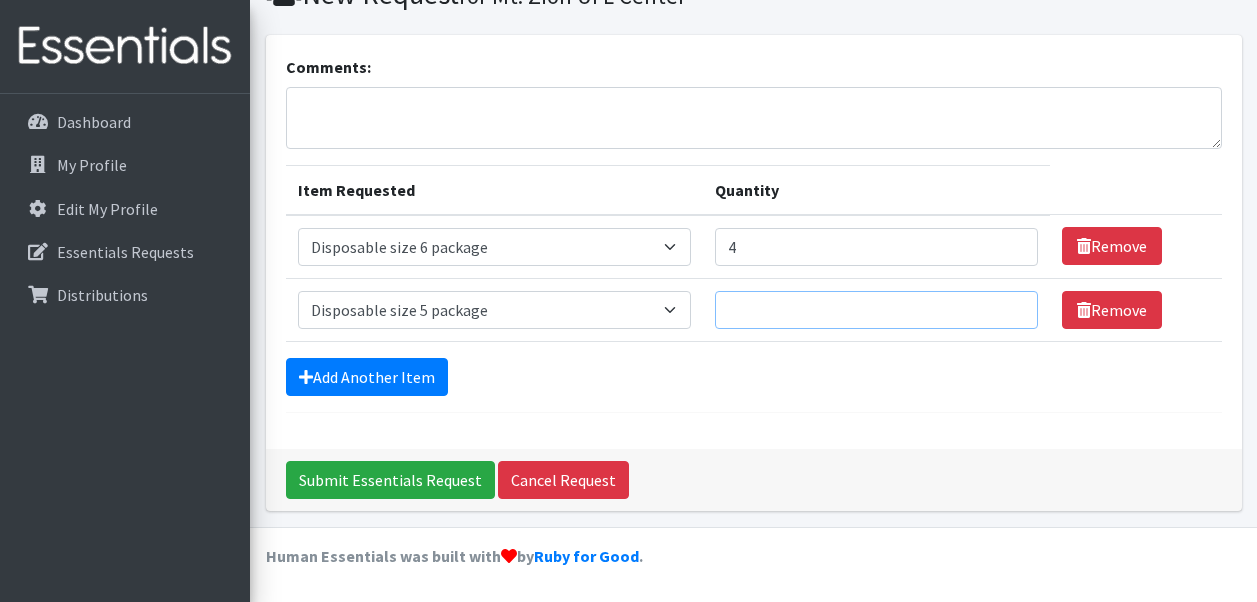 click on "Quantity" at bounding box center (876, 310) 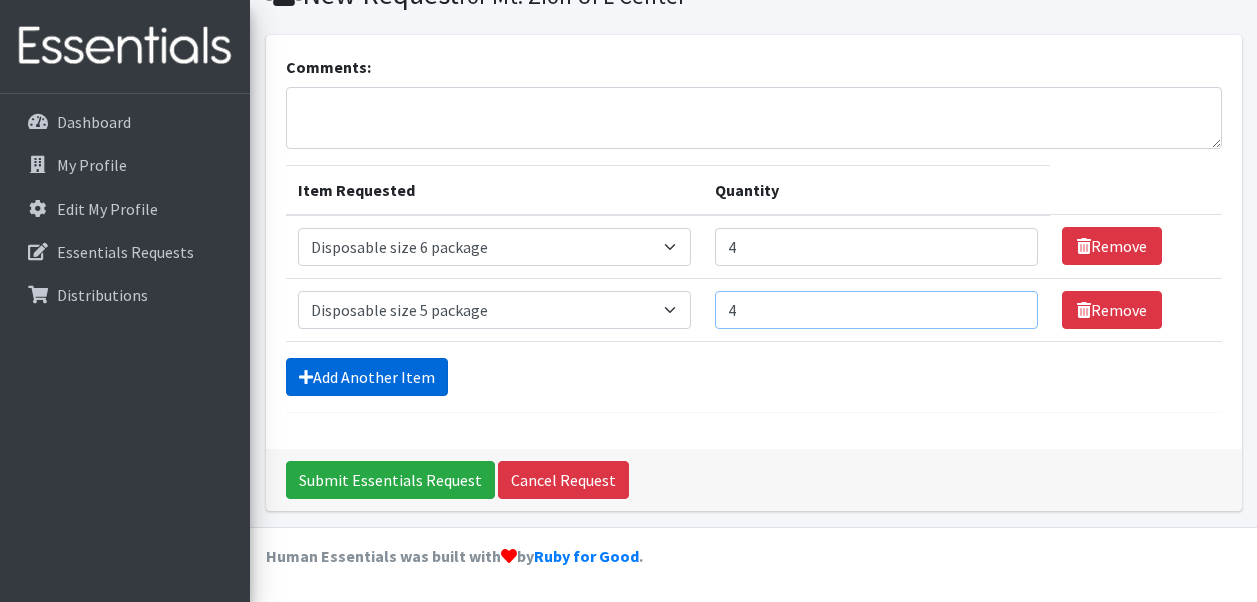 type on "4" 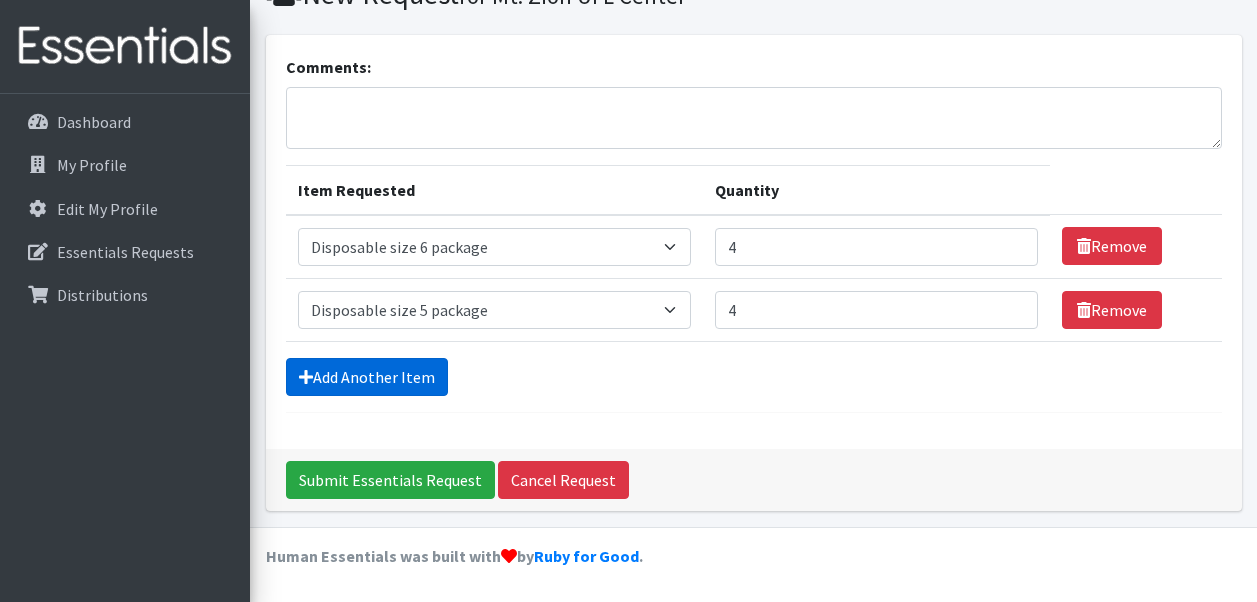 click on "Add Another Item" at bounding box center (367, 377) 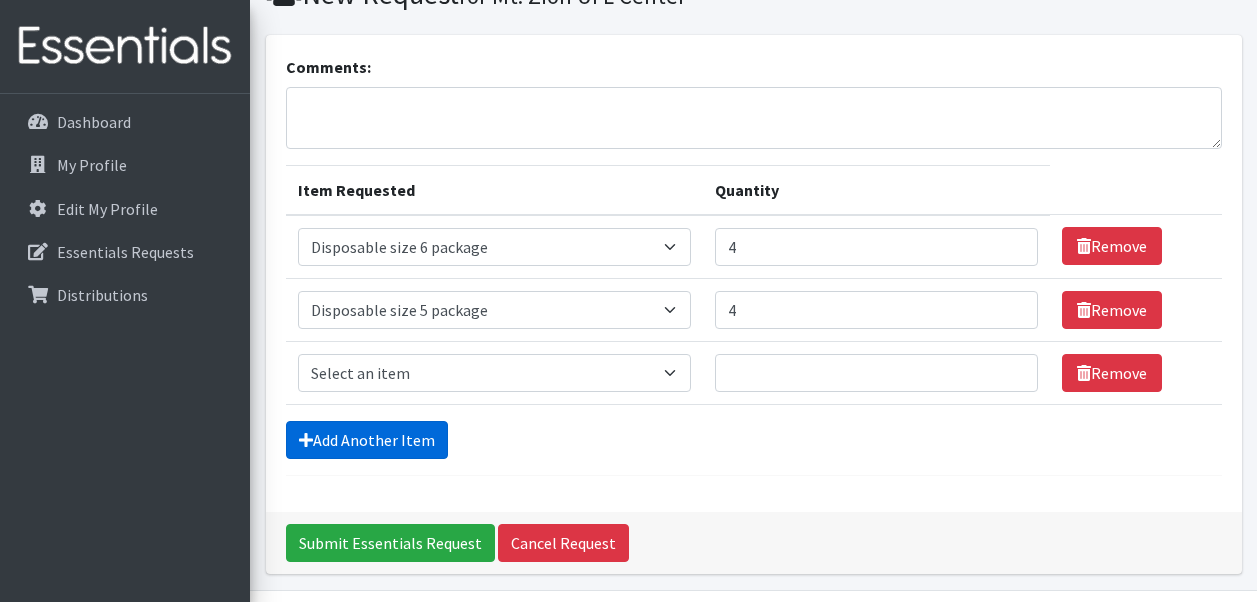 scroll, scrollTop: 158, scrollLeft: 0, axis: vertical 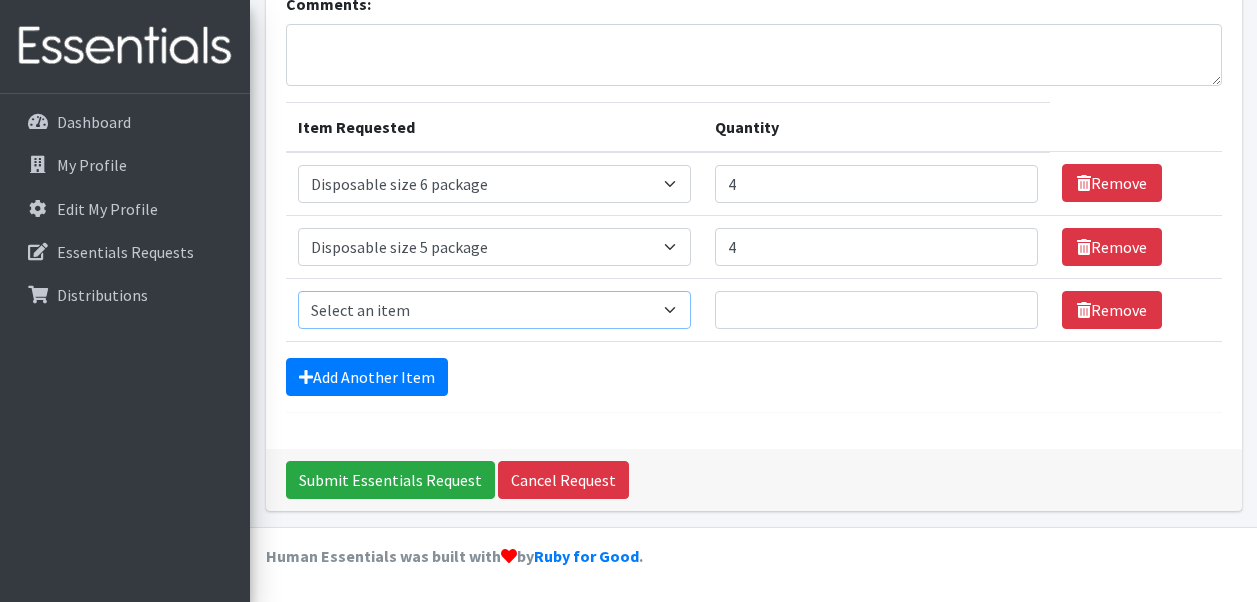 click on "Select an item
2/3 T pull-up package
3/4 T pull-up package
4/5 T pull-up package
5/6 T pull-up package
Disposable  size 2  package
Disposable preemie package
Disposable size 0 package (newborn)
Disposable size 1 package
Disposable size 3 package
Disposable size 4 package
Disposable size 5 package
Disposable size 6 package
night bed wetting 5pk l/xl pull-ups
night bed wetting 5pk s/m pull-ups
night bed wetting 5pk xs pull-ups
swimmer 5pk large (5/6)
swimmer 5pk medium (3/4)
swimmer 5pk small (1/2)" at bounding box center (495, 310) 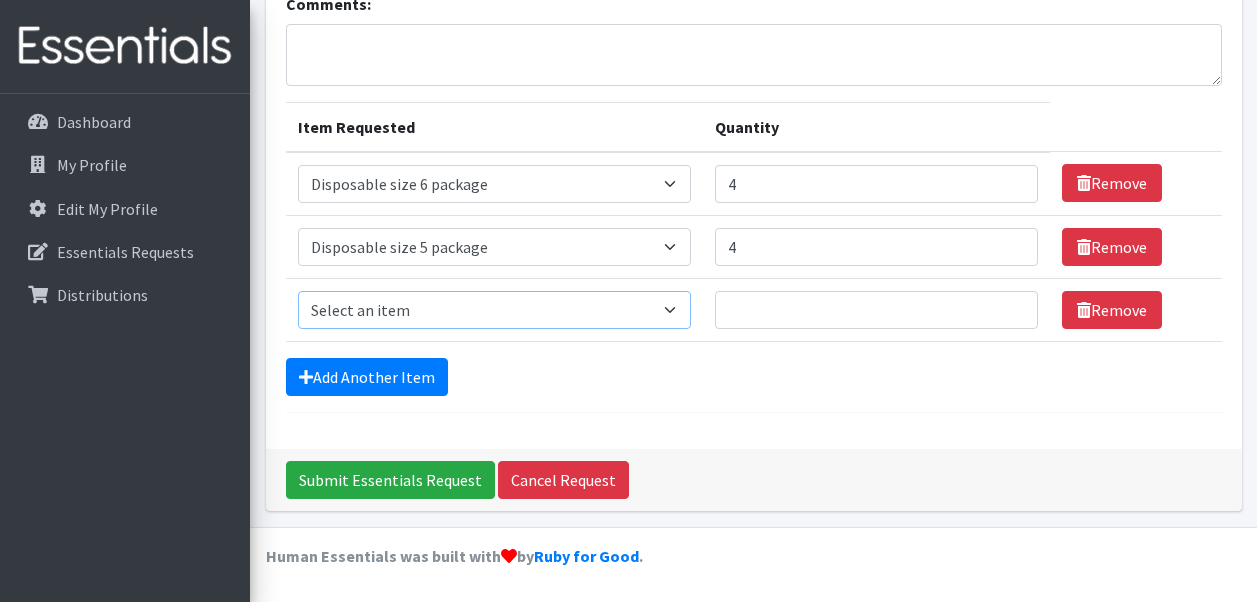 select on "15160" 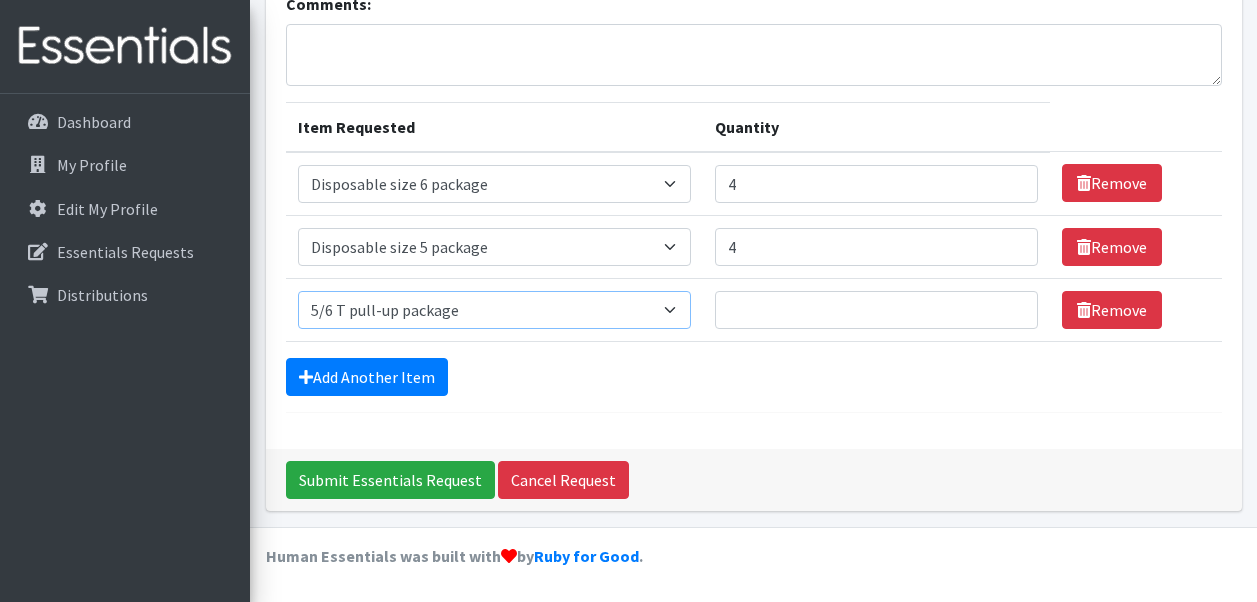 click on "Select an item
2/3 T pull-up package
3/4 T pull-up package
4/5 T pull-up package
5/6 T pull-up package
Disposable  size 2  package
Disposable preemie package
Disposable size 0 package (newborn)
Disposable size 1 package
Disposable size 3 package
Disposable size 4 package
Disposable size 5 package
Disposable size 6 package
night bed wetting 5pk l/xl pull-ups
night bed wetting 5pk s/m pull-ups
night bed wetting 5pk xs pull-ups
swimmer 5pk large (5/6)
swimmer 5pk medium (3/4)
swimmer 5pk small (1/2)" at bounding box center (495, 310) 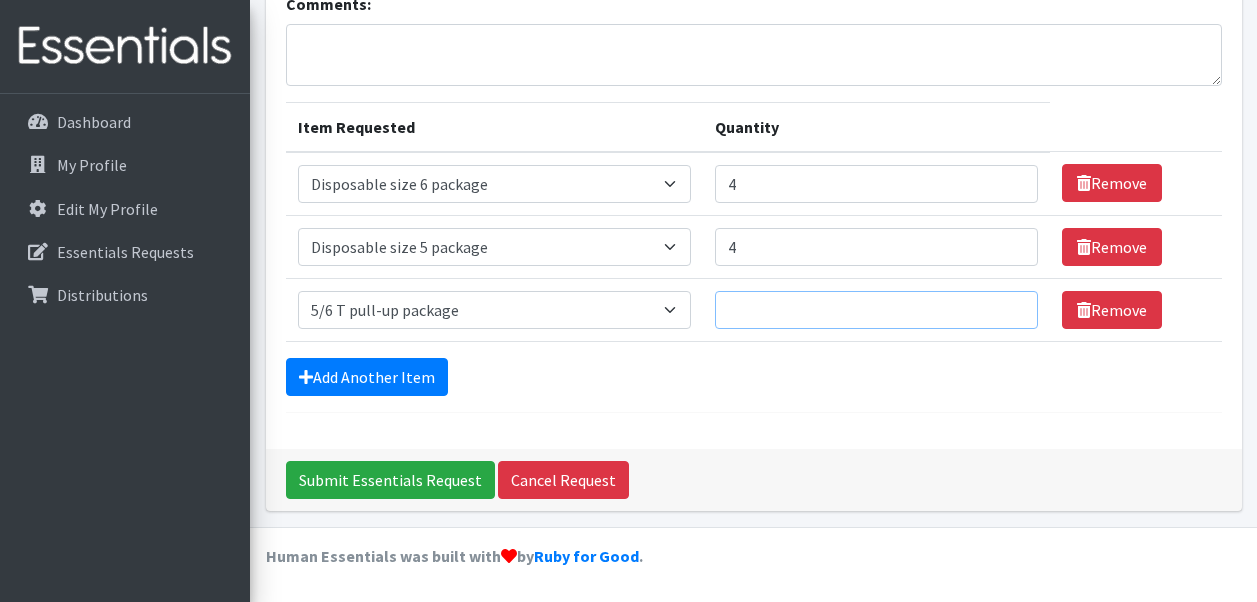 click on "Quantity" at bounding box center [876, 310] 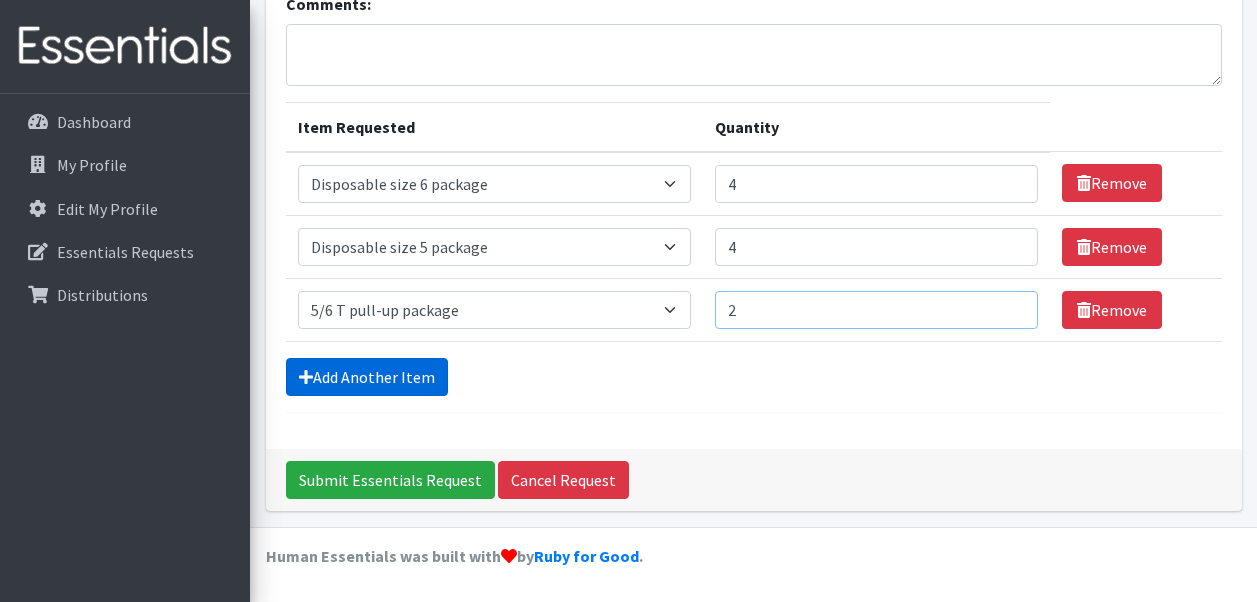 type on "2" 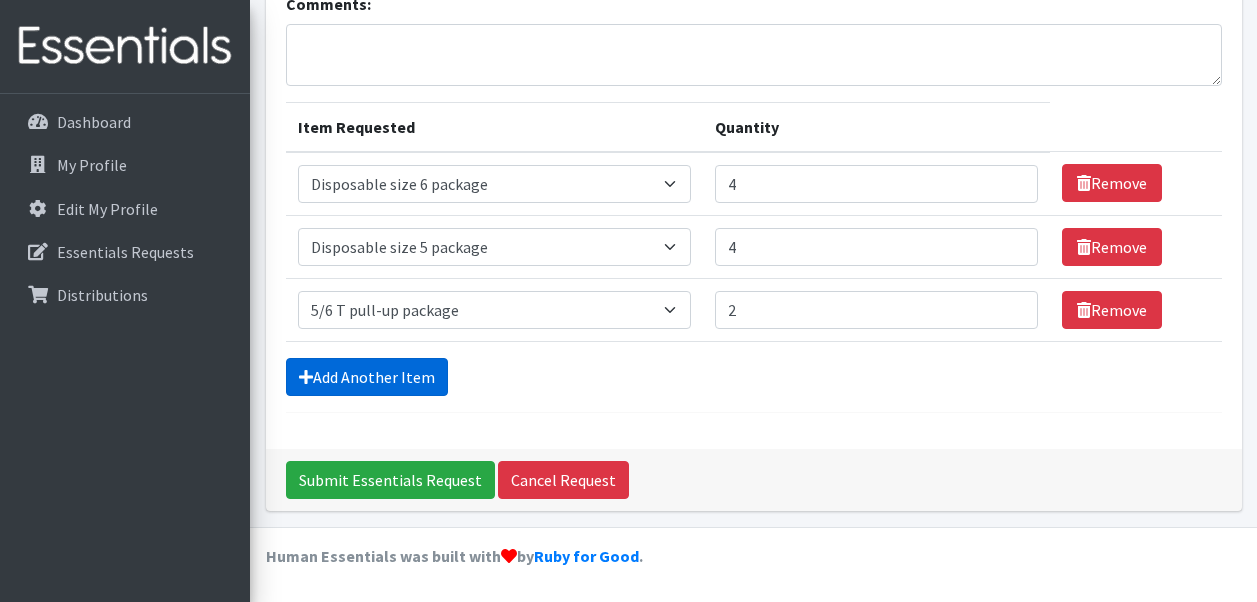 click on "Add Another Item" at bounding box center (367, 377) 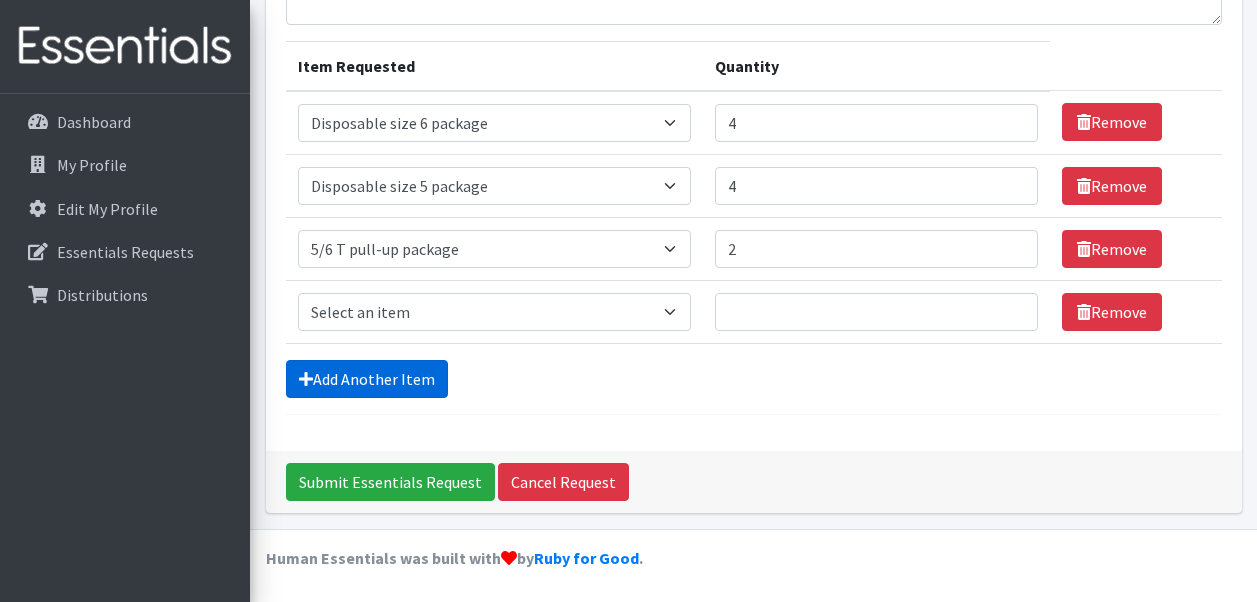 scroll, scrollTop: 221, scrollLeft: 0, axis: vertical 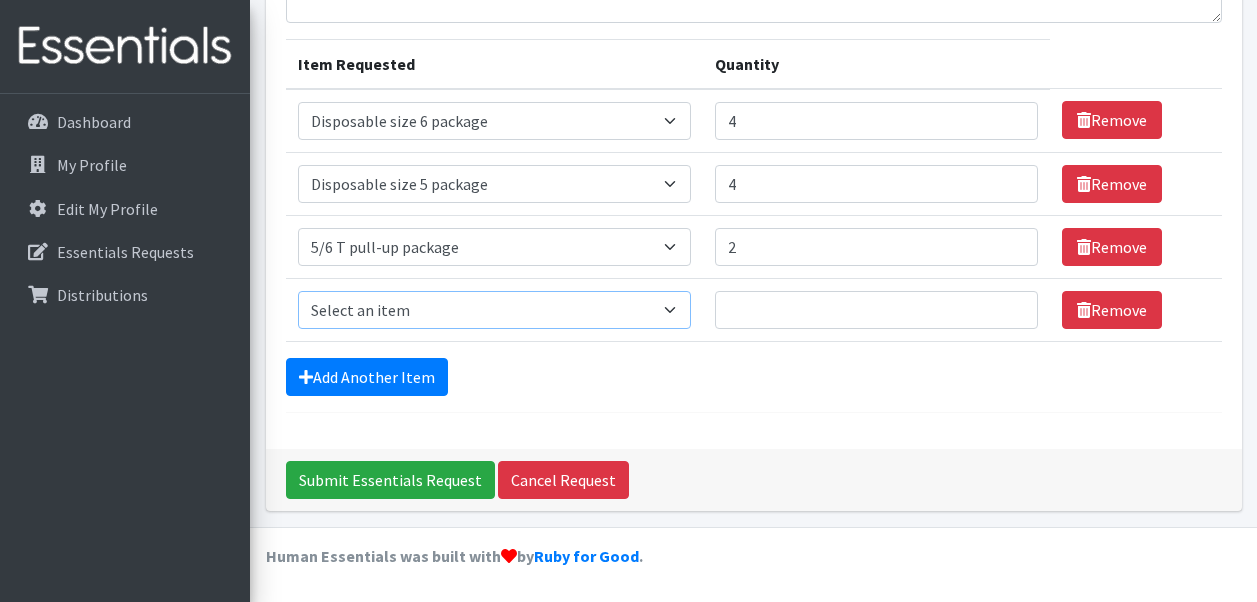 click on "Select an item
2/3 T pull-up package
3/4 T pull-up package
4/5 T pull-up package
5/6 T pull-up package
Disposable  size 2  package
Disposable preemie package
Disposable size 0 package (newborn)
Disposable size 1 package
Disposable size 3 package
Disposable size 4 package
Disposable size 5 package
Disposable size 6 package
night bed wetting 5pk l/xl pull-ups
night bed wetting 5pk s/m pull-ups
night bed wetting 5pk xs pull-ups
swimmer 5pk large (5/6)
swimmer 5pk medium (3/4)
swimmer 5pk small (1/2)" at bounding box center [495, 310] 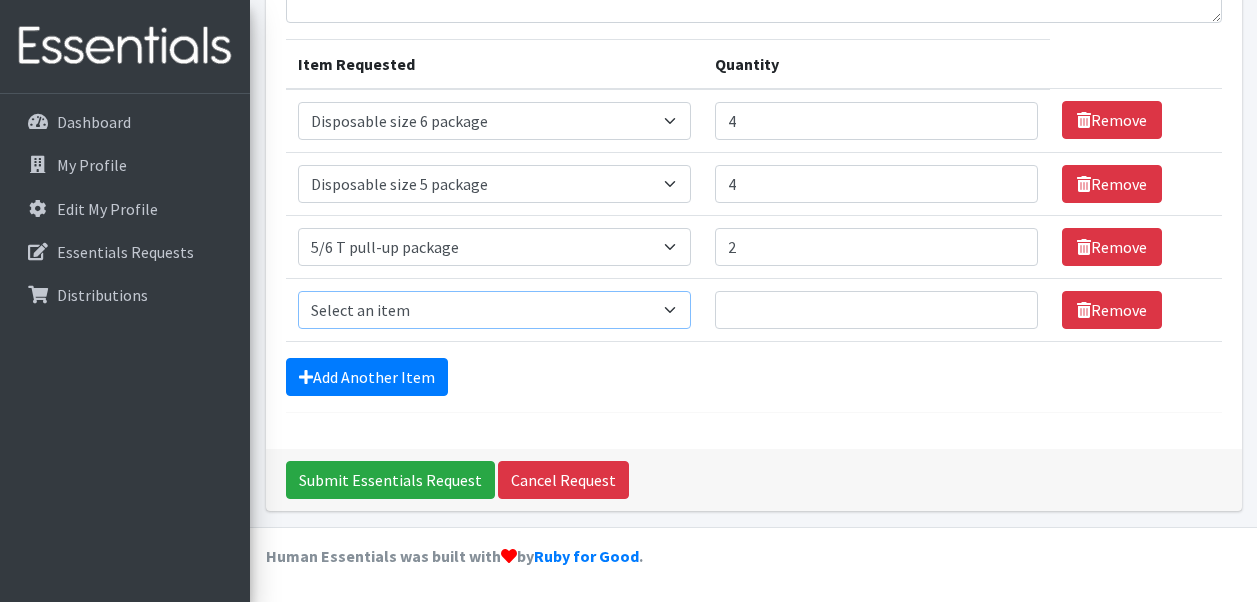 select on "15149" 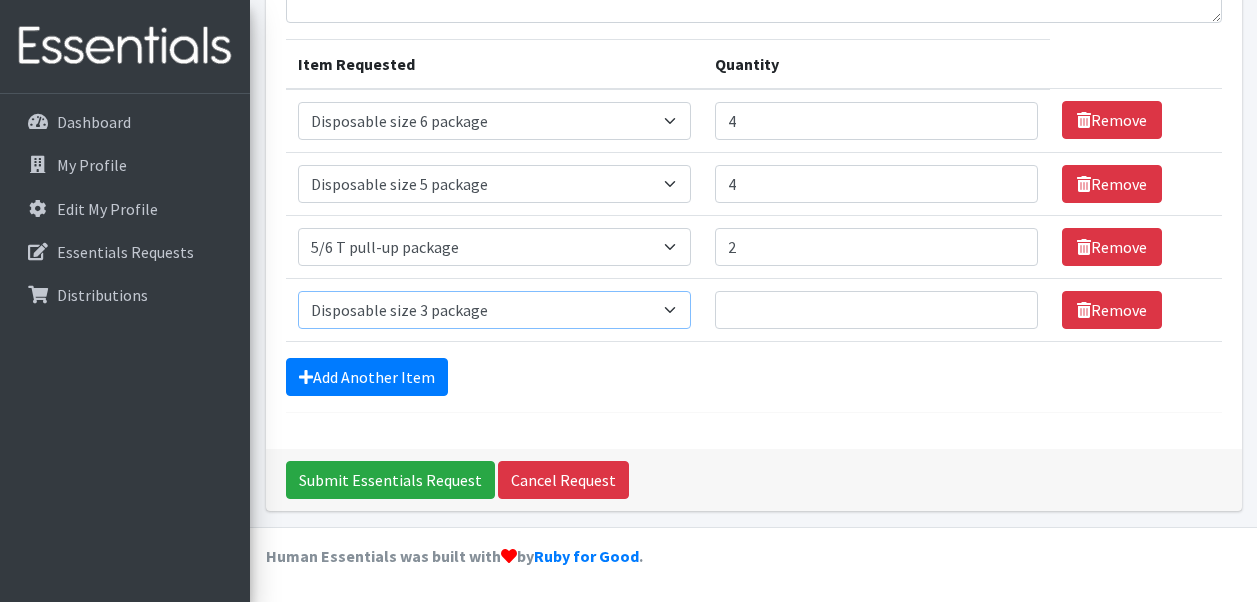 click on "Select an item
2/3 T pull-up package
3/4 T pull-up package
4/5 T pull-up package
5/6 T pull-up package
Disposable  size 2  package
Disposable preemie package
Disposable size 0 package (newborn)
Disposable size 1 package
Disposable size 3 package
Disposable size 4 package
Disposable size 5 package
Disposable size 6 package
night bed wetting 5pk l/xl pull-ups
night bed wetting 5pk s/m pull-ups
night bed wetting 5pk xs pull-ups
swimmer 5pk large (5/6)
swimmer 5pk medium (3/4)
swimmer 5pk small (1/2)" at bounding box center (495, 310) 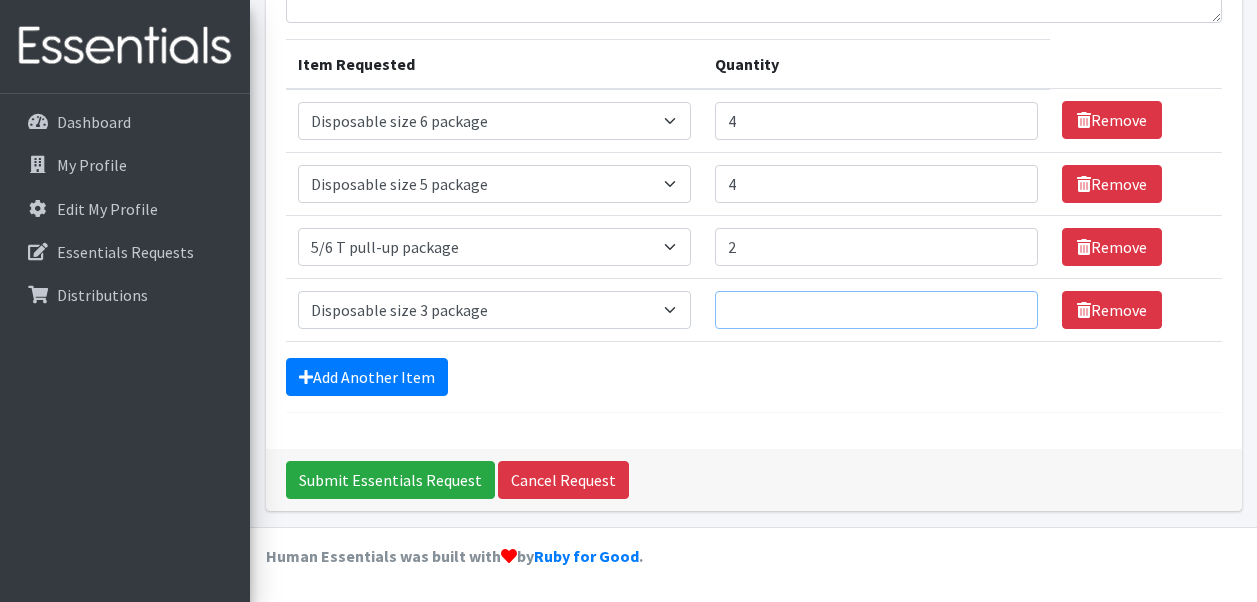 click on "Quantity" at bounding box center (876, 310) 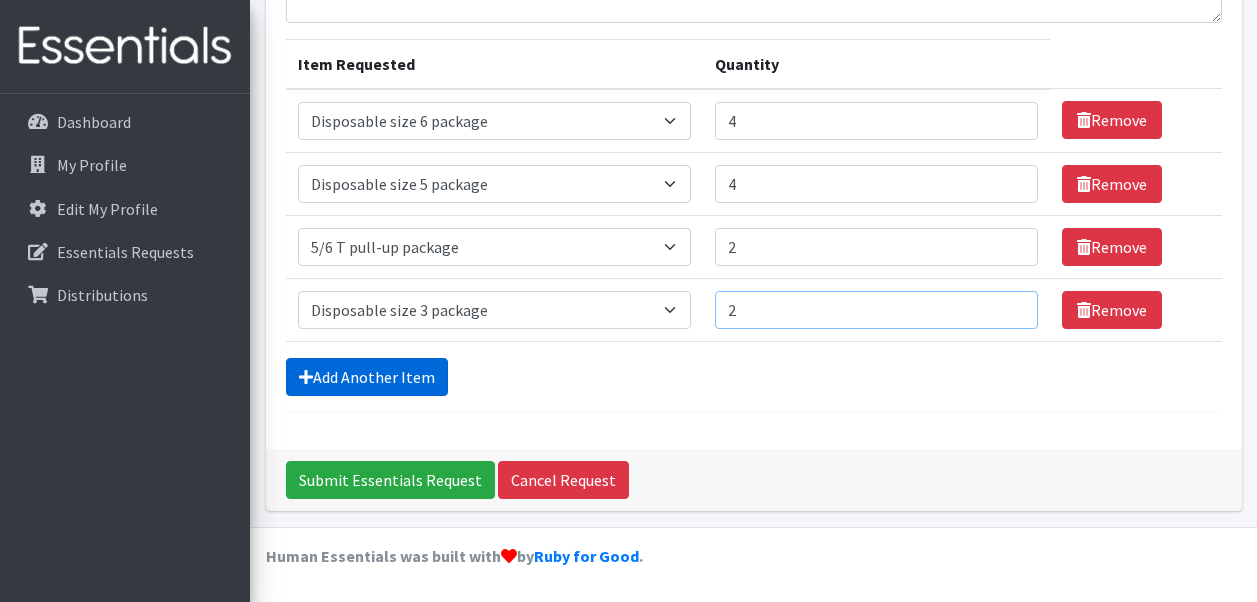 type on "2" 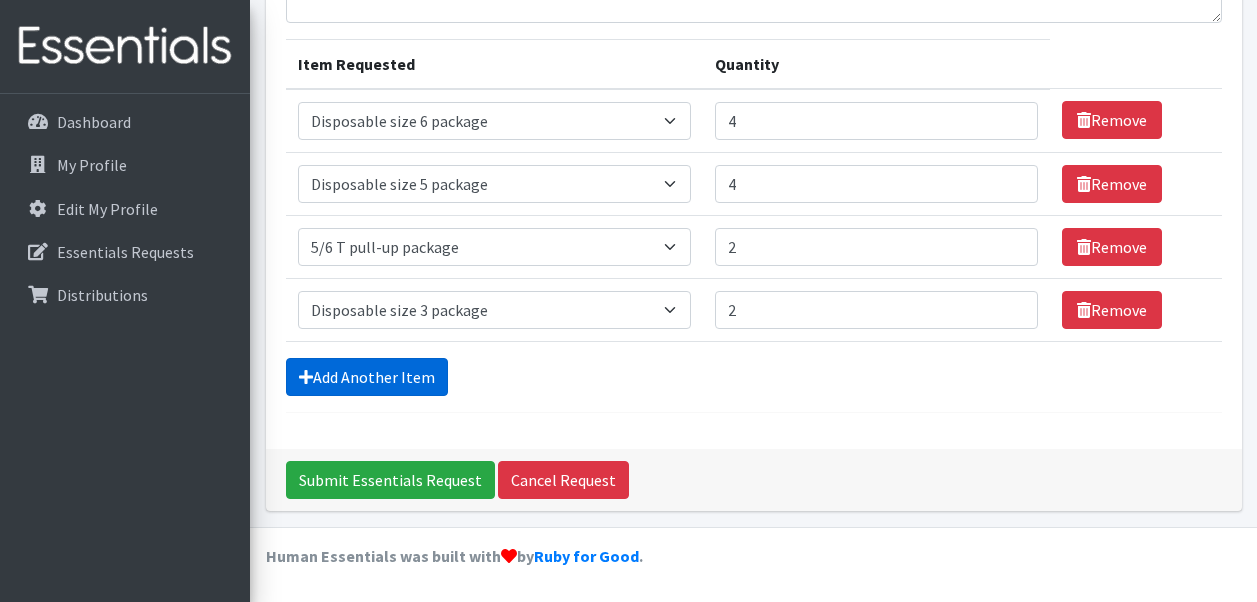click on "Add Another Item" at bounding box center [367, 377] 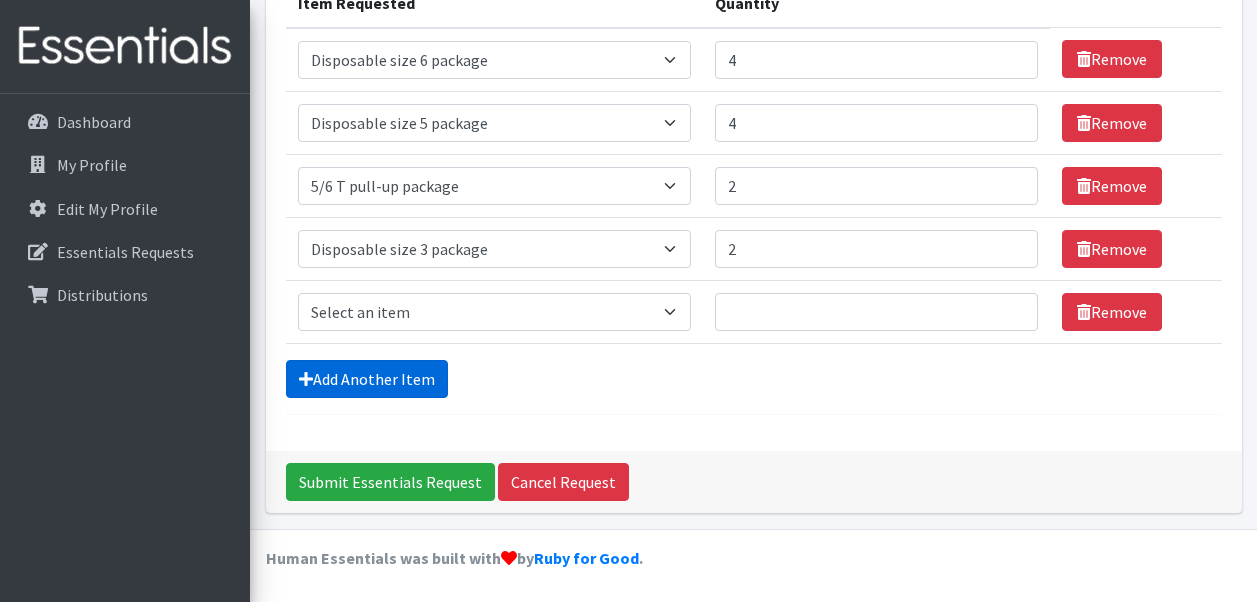 scroll, scrollTop: 284, scrollLeft: 0, axis: vertical 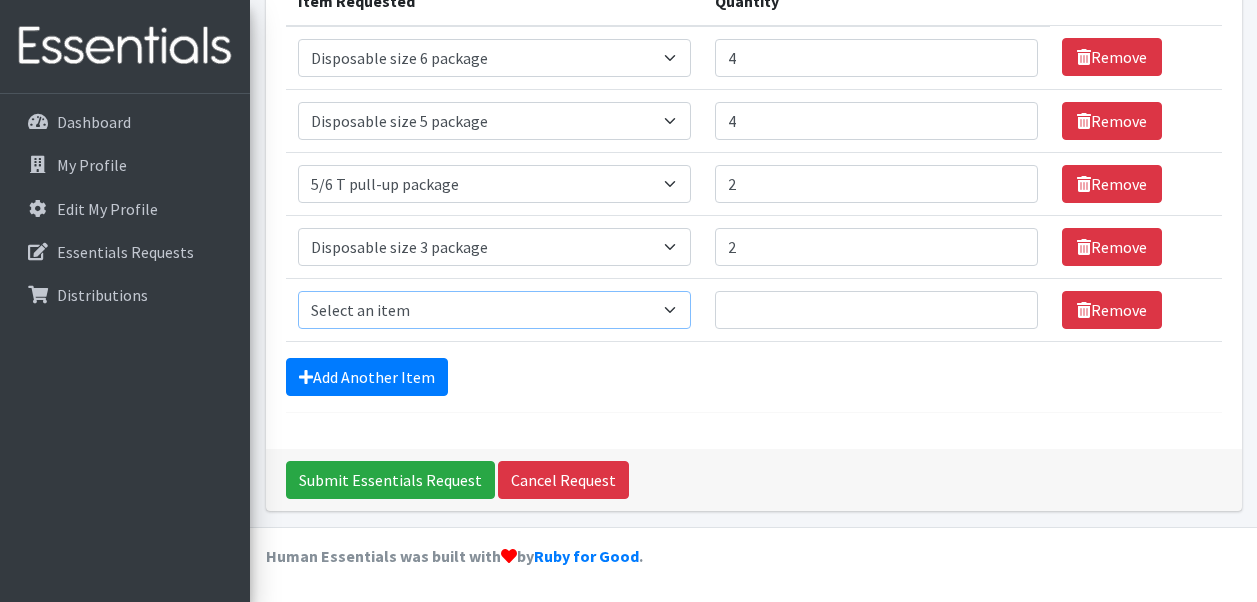 click on "Select an item
2/3 T pull-up package
3/4 T pull-up package
4/5 T pull-up package
5/6 T pull-up package
Disposable  size 2  package
Disposable preemie package
Disposable size 0 package (newborn)
Disposable size 1 package
Disposable size 3 package
Disposable size 4 package
Disposable size 5 package
Disposable size 6 package
night bed wetting 5pk l/xl pull-ups
night bed wetting 5pk s/m pull-ups
night bed wetting 5pk xs pull-ups
swimmer 5pk large (5/6)
swimmer 5pk medium (3/4)
swimmer 5pk small (1/2)" at bounding box center (495, 310) 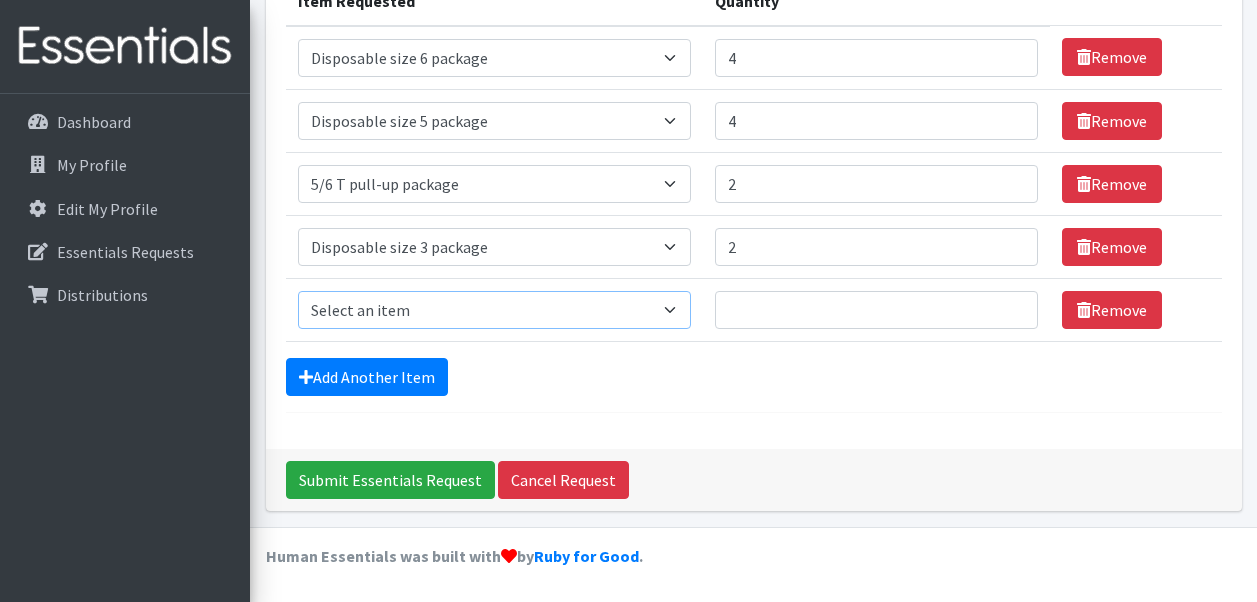 select on "15169" 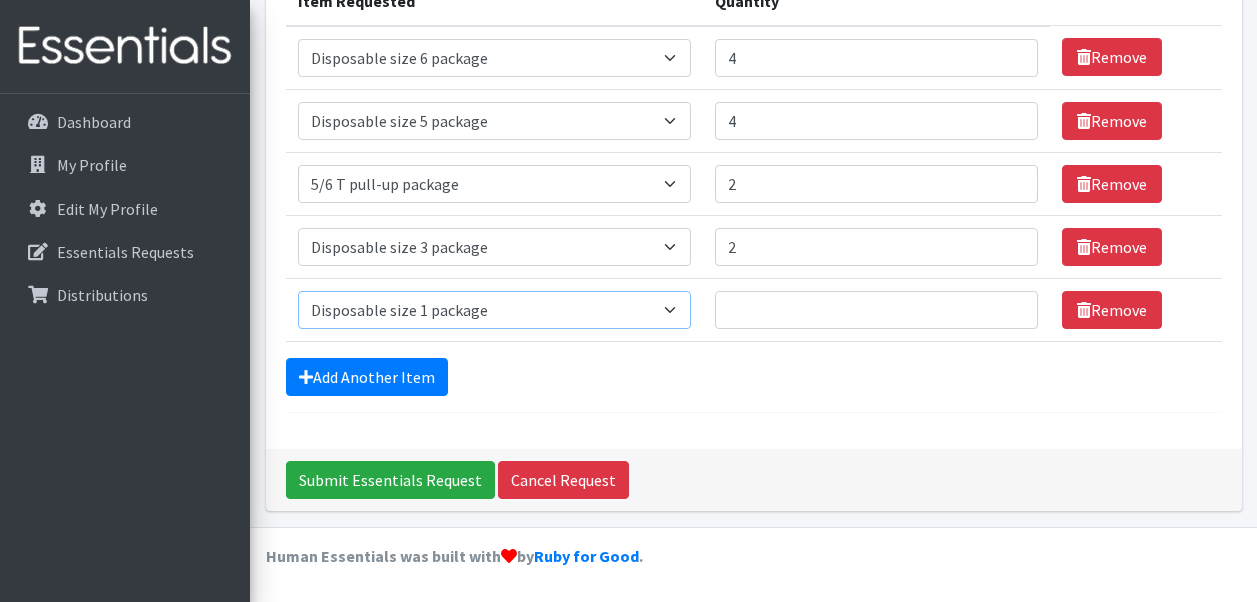 click on "Select an item
2/3 T pull-up package
3/4 T pull-up package
4/5 T pull-up package
5/6 T pull-up package
Disposable  size 2  package
Disposable preemie package
Disposable size 0 package (newborn)
Disposable size 1 package
Disposable size 3 package
Disposable size 4 package
Disposable size 5 package
Disposable size 6 package
night bed wetting 5pk l/xl pull-ups
night bed wetting 5pk s/m pull-ups
night bed wetting 5pk xs pull-ups
swimmer 5pk large (5/6)
swimmer 5pk medium (3/4)
swimmer 5pk small (1/2)" at bounding box center [495, 310] 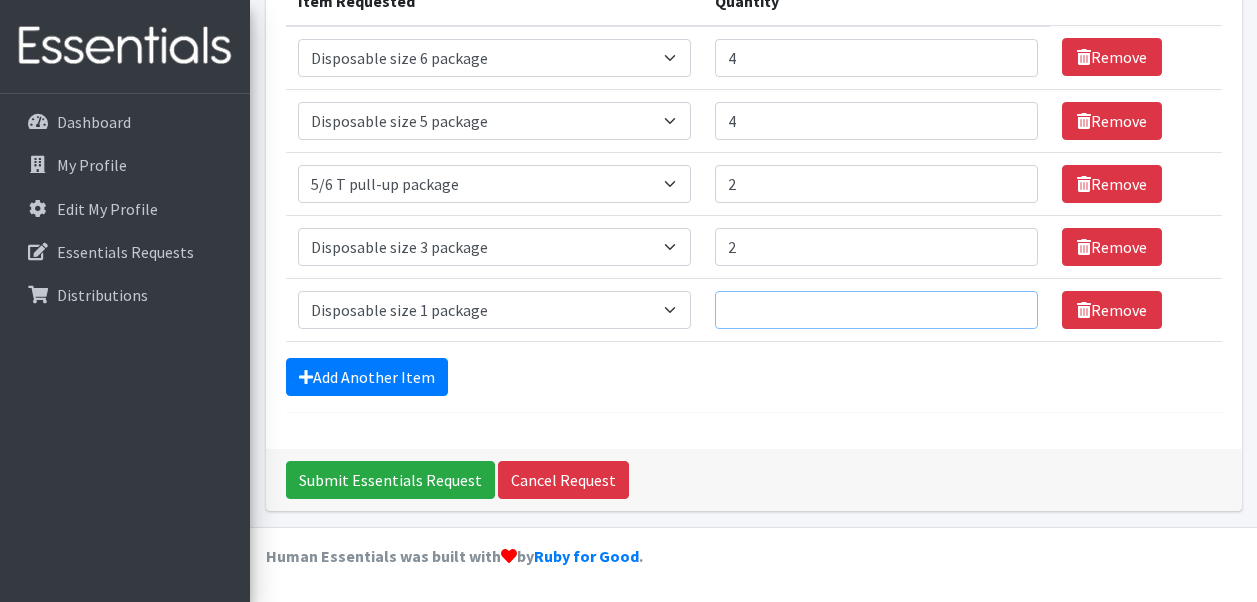 click on "Quantity" at bounding box center (876, 310) 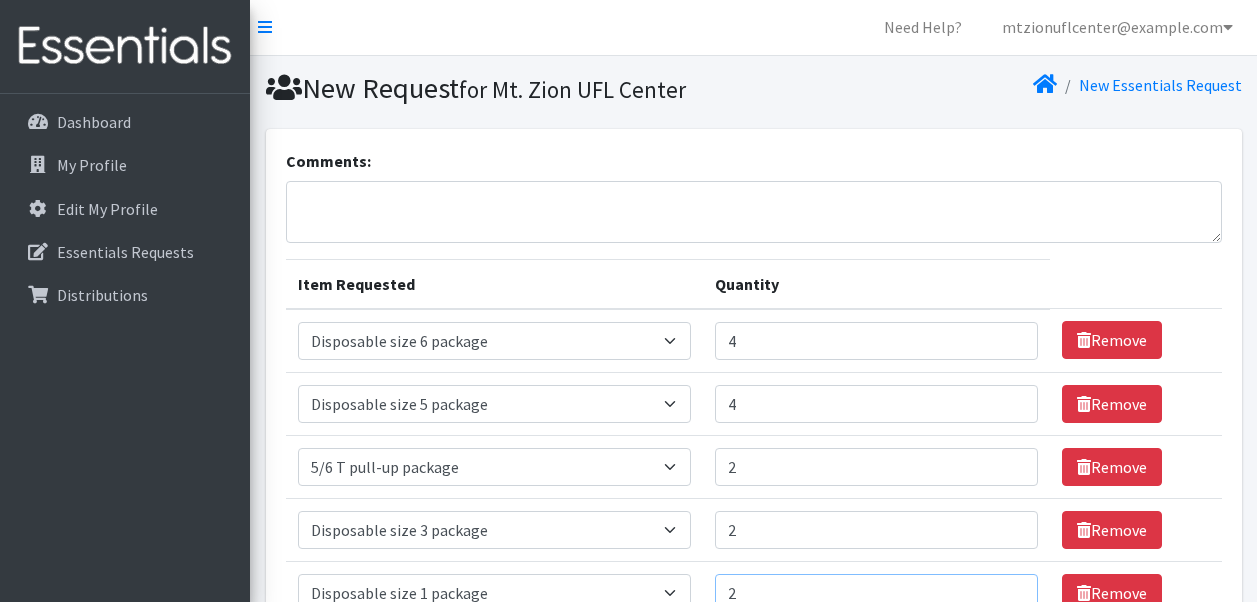 scroll, scrollTop: 0, scrollLeft: 0, axis: both 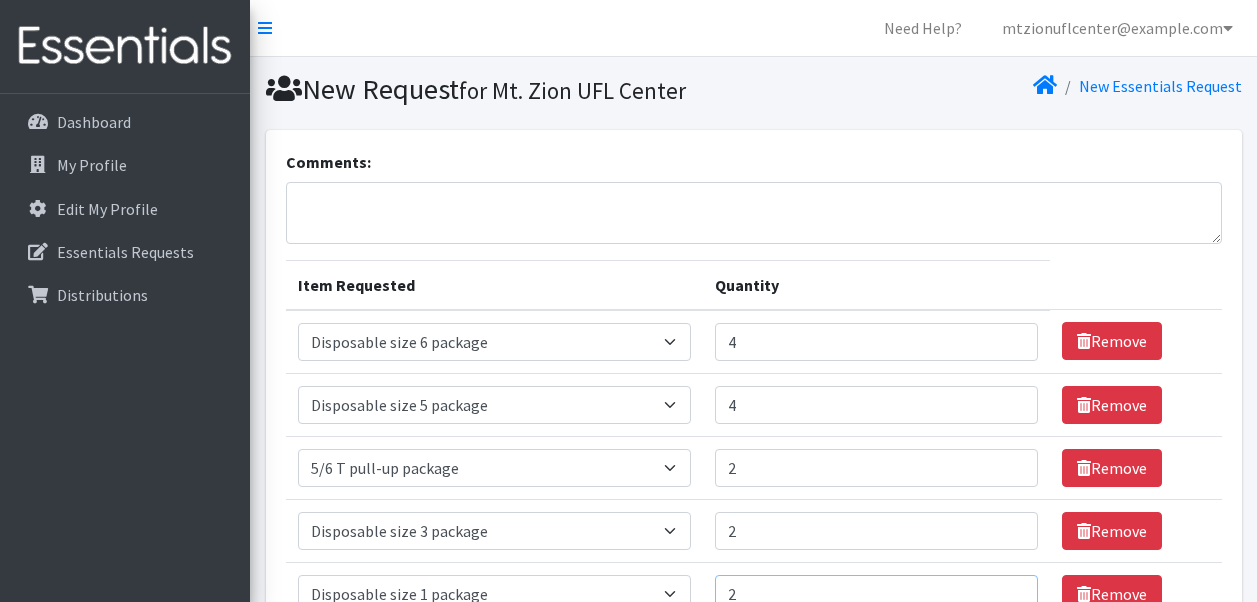 type on "2" 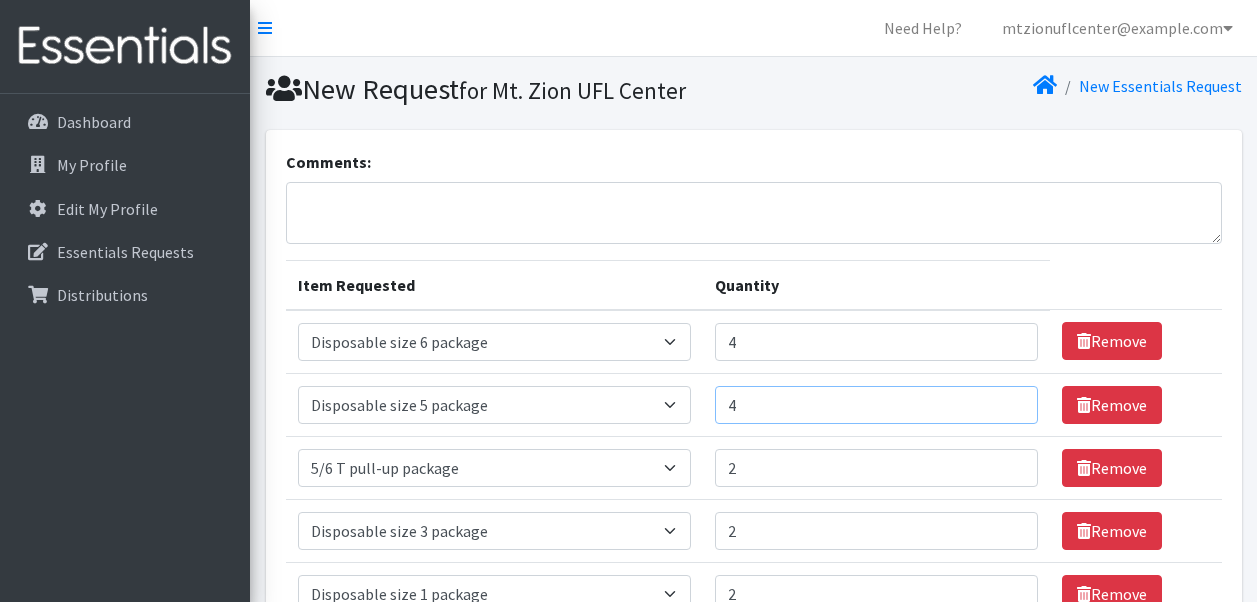 click on "Item Requested
Select an item
2/3 T pull-up package
3/4 T pull-up package
4/5 T pull-up package
5/6 T pull-up package
Disposable  size 2  package
Disposable preemie package
Disposable size 0 package (newborn)
Disposable size 1 package
Disposable size 3 package
Disposable size 4 package
Disposable size 5 package
Disposable size 6 package
night bed wetting 5pk l/xl pull-ups
night bed wetting 5pk s/m pull-ups
night bed wetting 5pk xs pull-ups
swimmer 5pk large (5/6)
swimmer 5pk medium (3/4)
swimmer 5pk small (1/2)
Quantity
4
Remove" at bounding box center [754, 404] 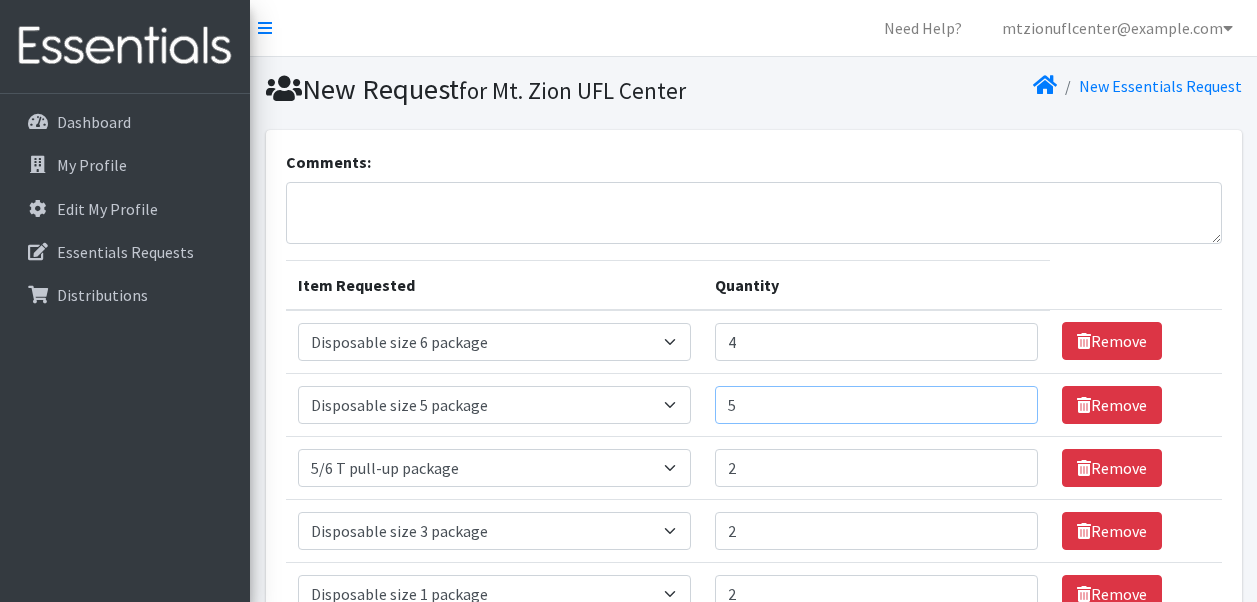 type on "5" 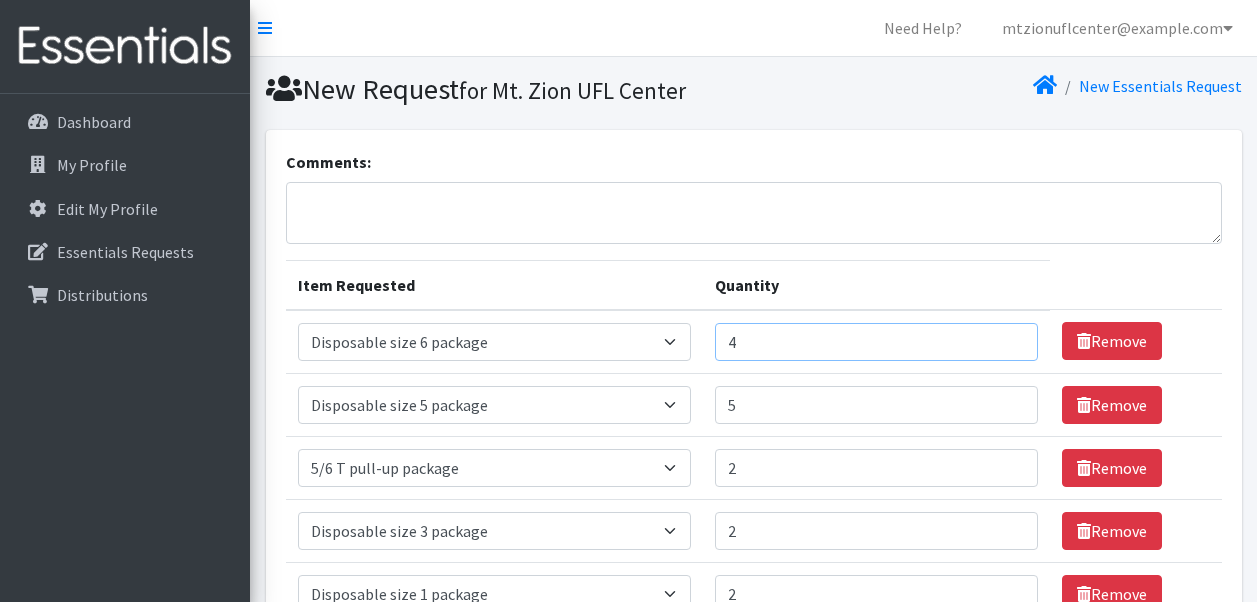 drag, startPoint x: 783, startPoint y: 335, endPoint x: 670, endPoint y: 341, distance: 113.15918 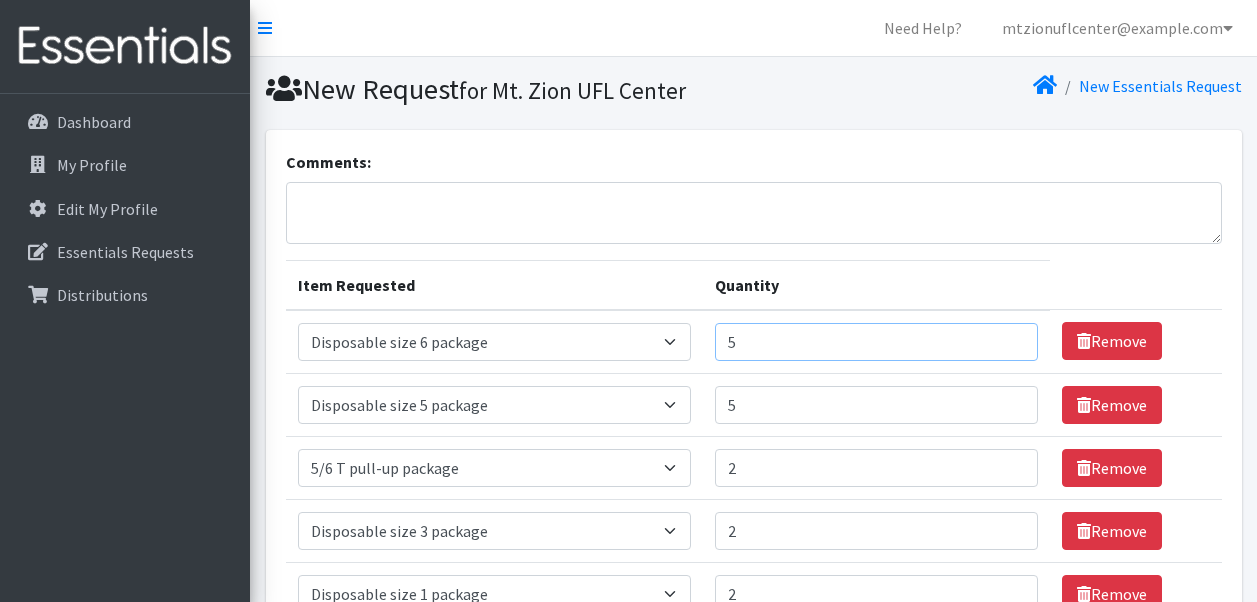 type on "5" 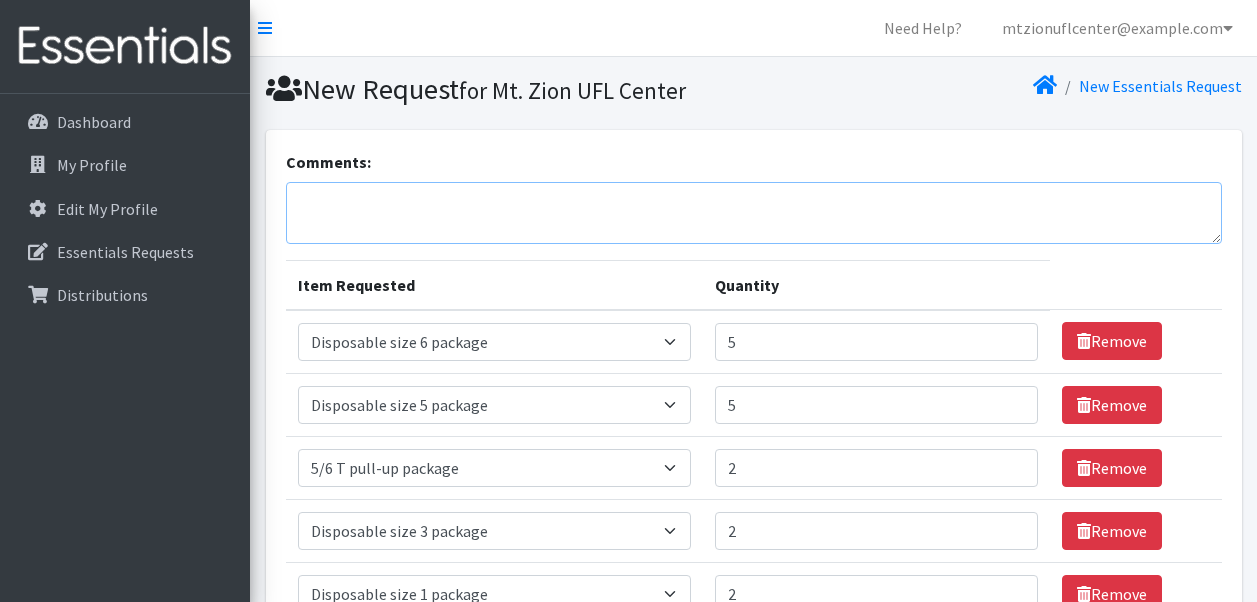 click on "Comments:" at bounding box center (754, 213) 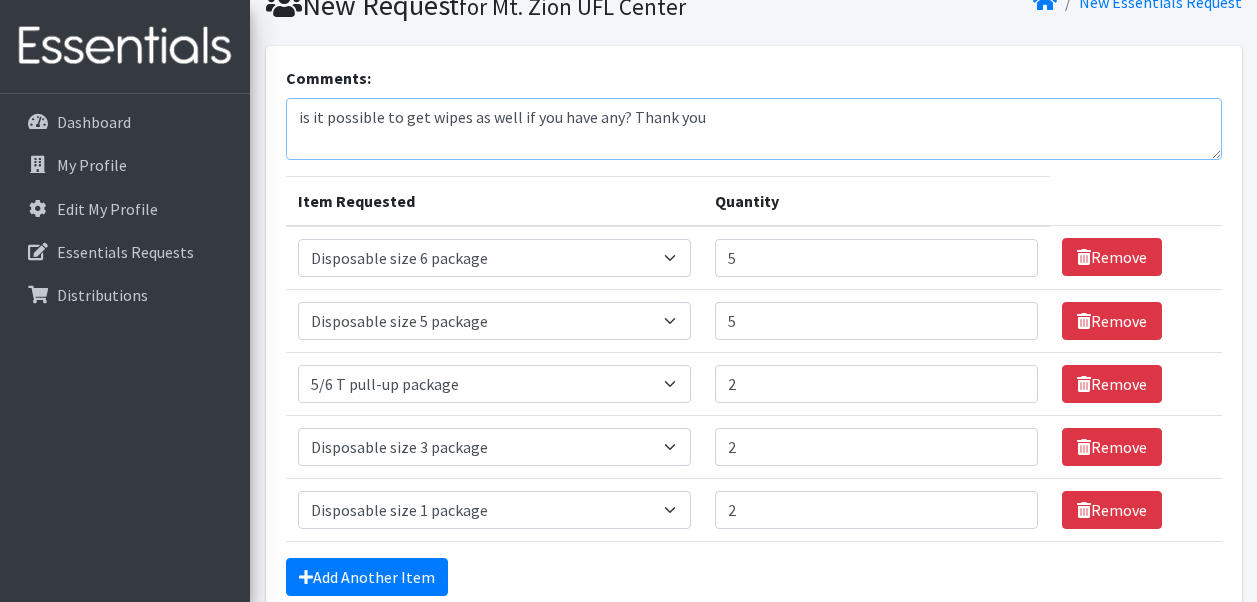scroll, scrollTop: 284, scrollLeft: 0, axis: vertical 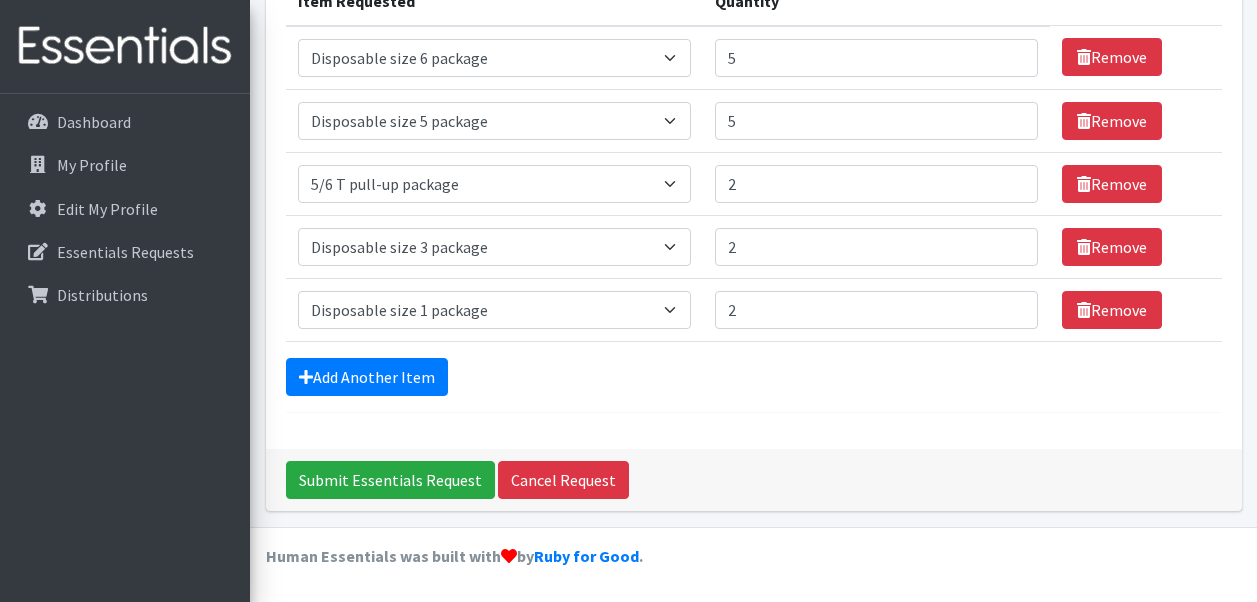 type on "is it possible to get wipes as well if you have any? Thank you" 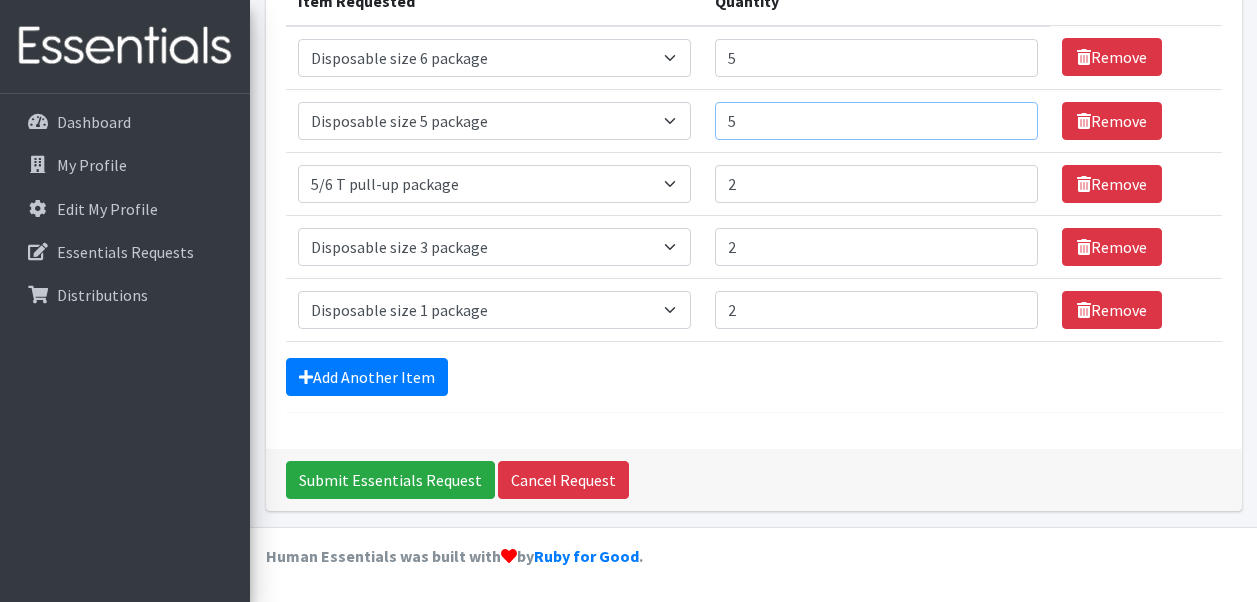 drag, startPoint x: 756, startPoint y: 120, endPoint x: 709, endPoint y: 114, distance: 47.38143 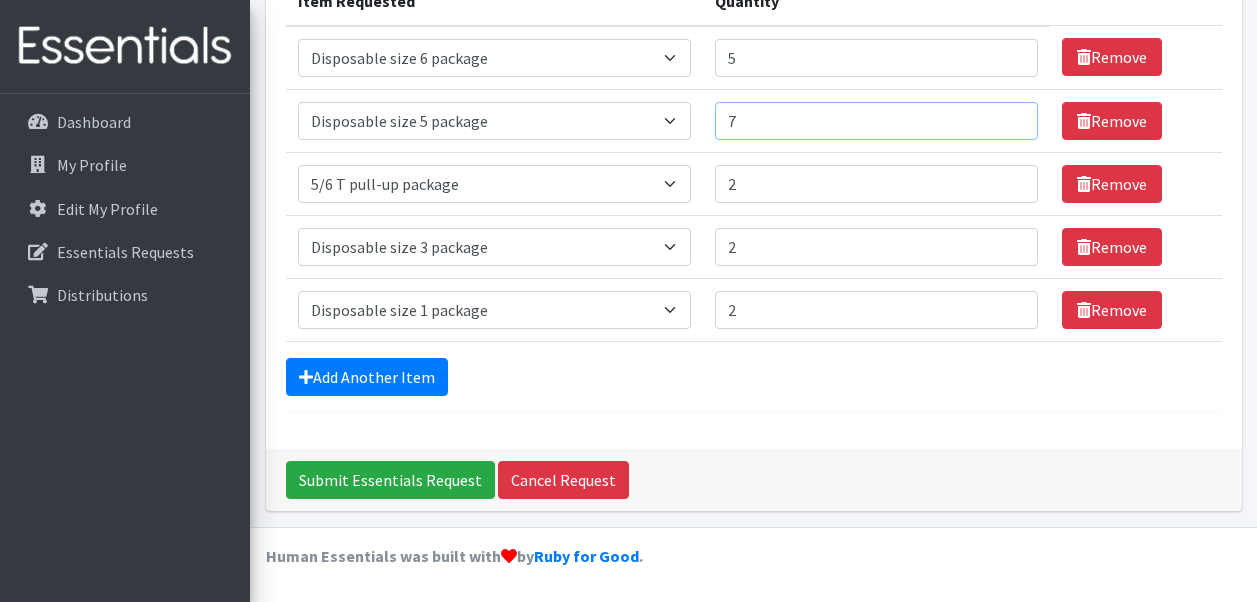 type on "7" 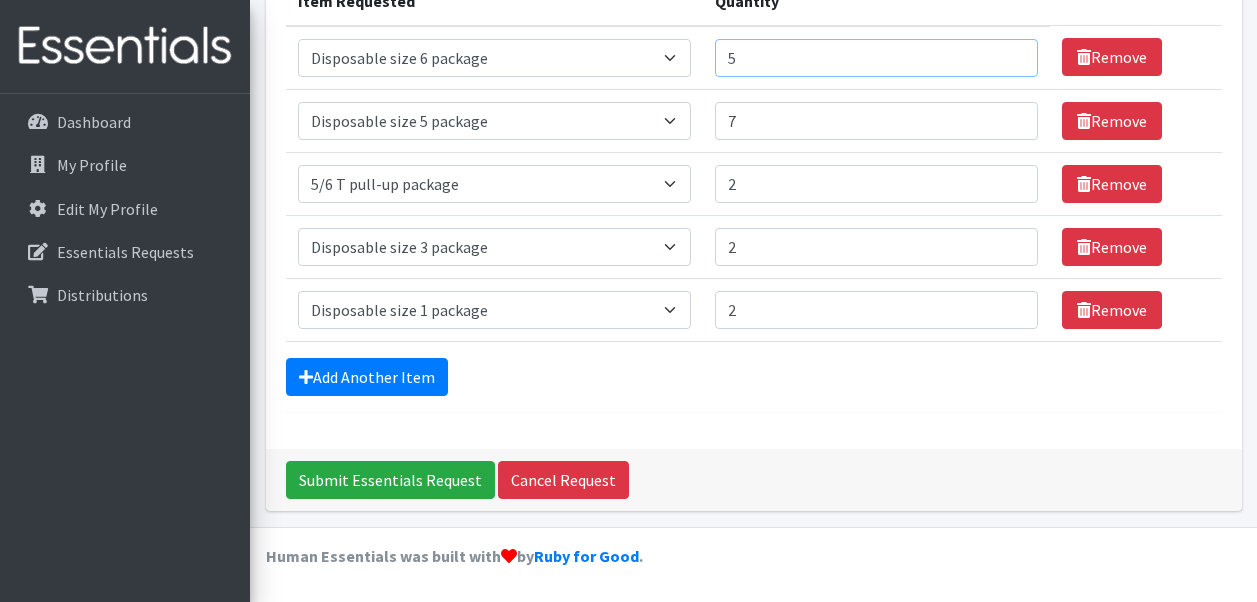 drag, startPoint x: 767, startPoint y: 56, endPoint x: 657, endPoint y: 55, distance: 110.00455 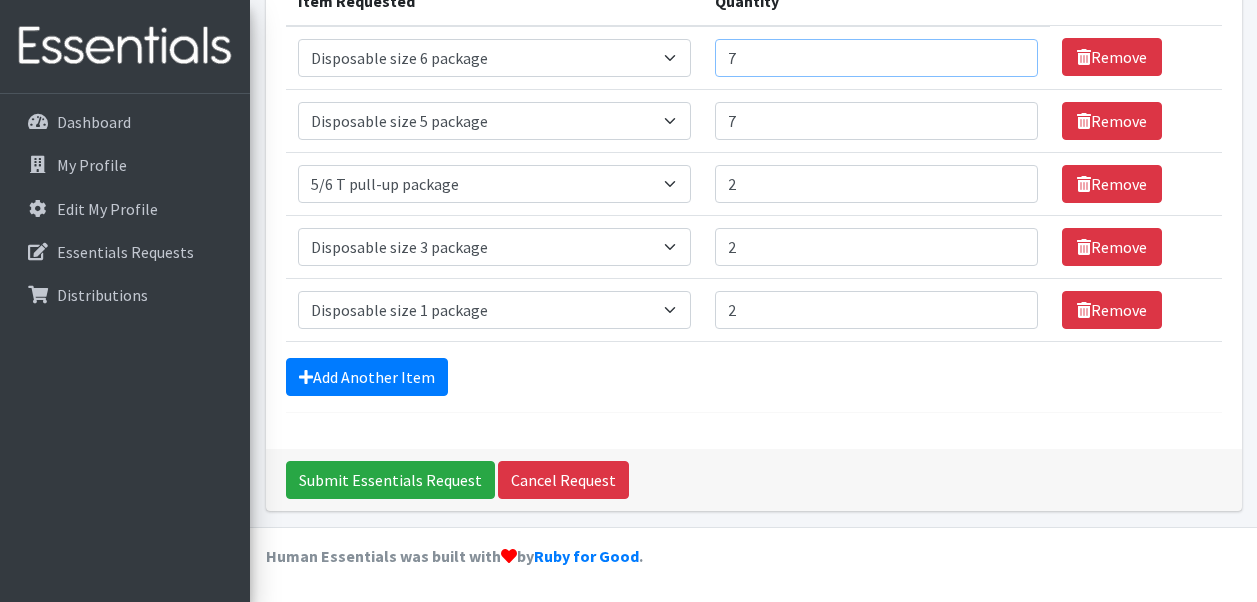 type on "7" 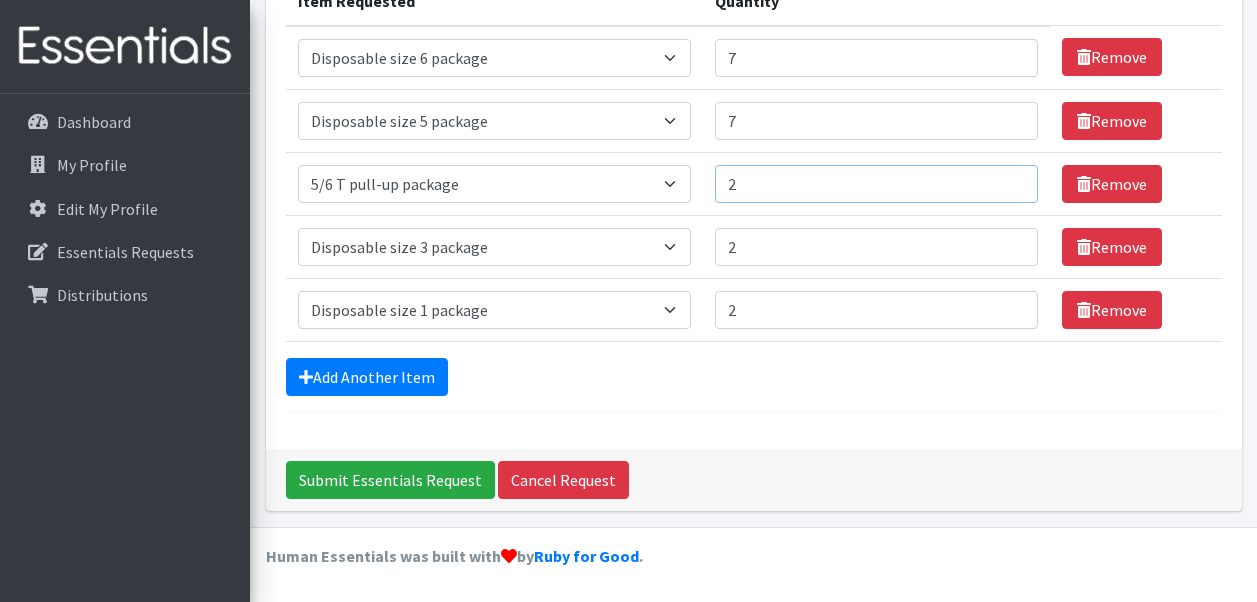 drag, startPoint x: 768, startPoint y: 188, endPoint x: 650, endPoint y: 179, distance: 118.34272 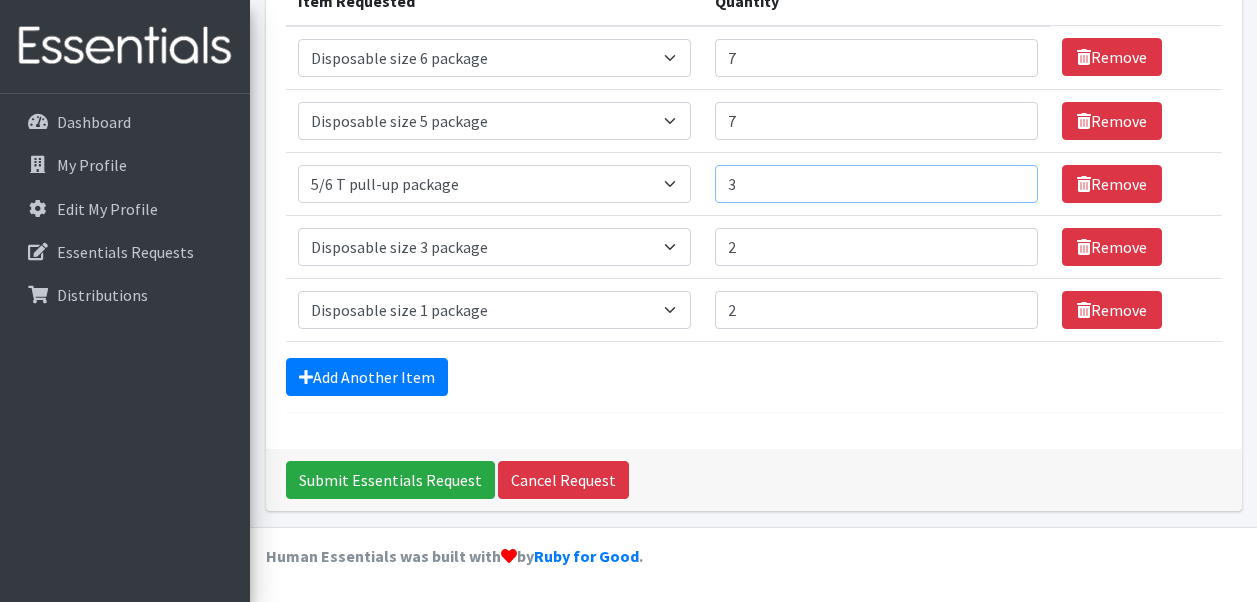 type on "3" 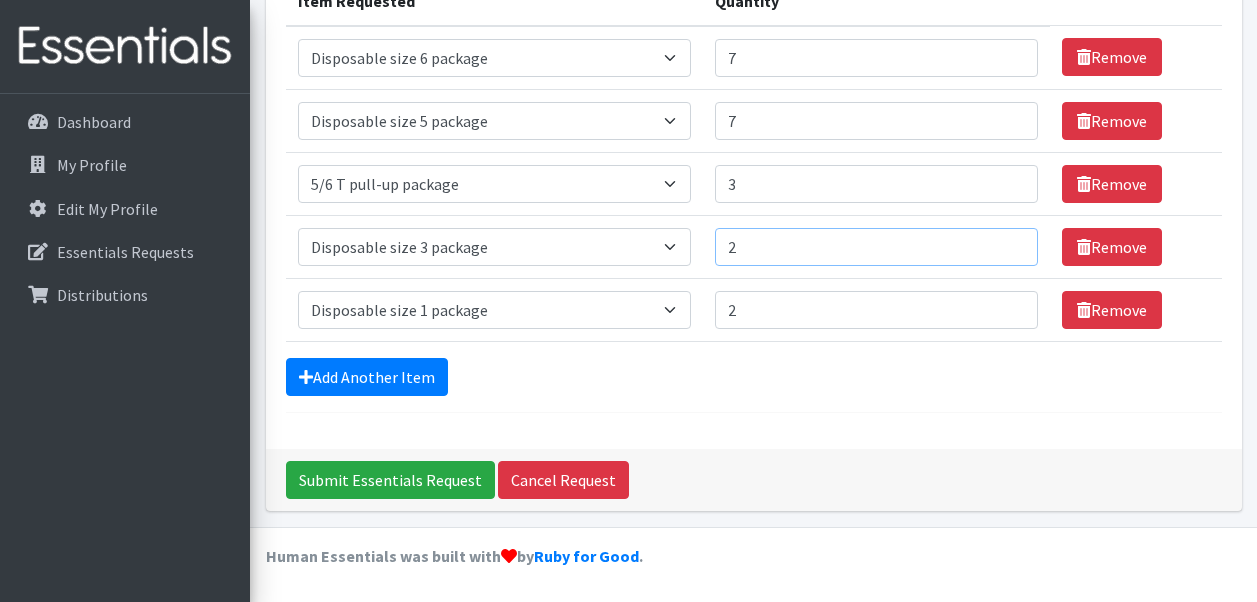 drag, startPoint x: 759, startPoint y: 252, endPoint x: 670, endPoint y: 241, distance: 89.6772 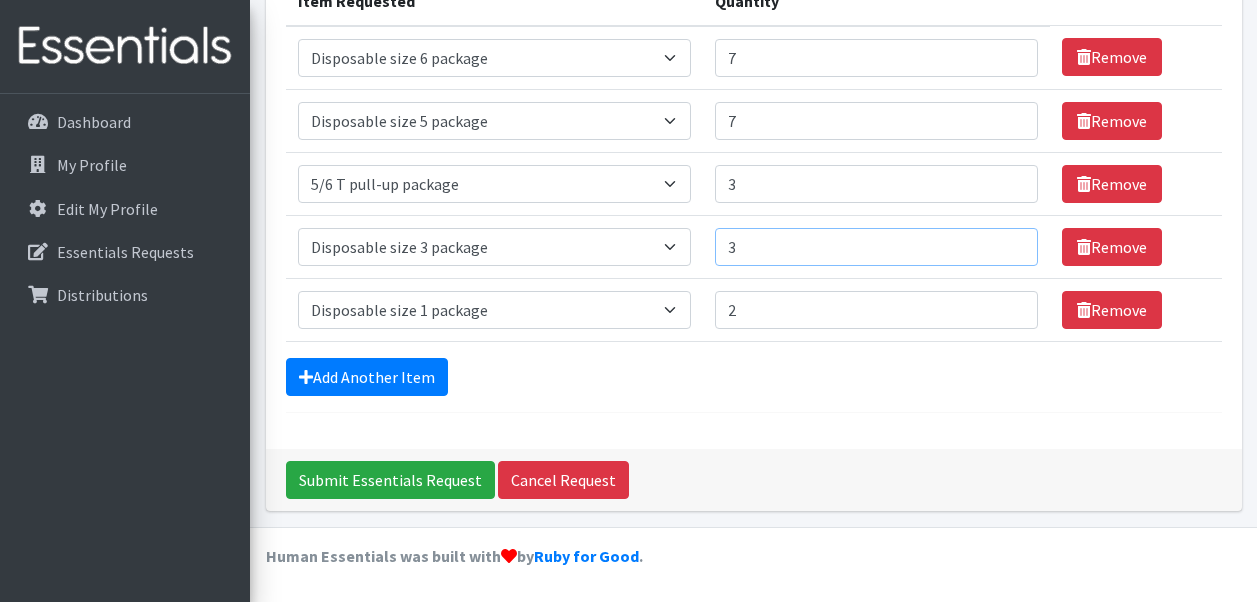 type on "3" 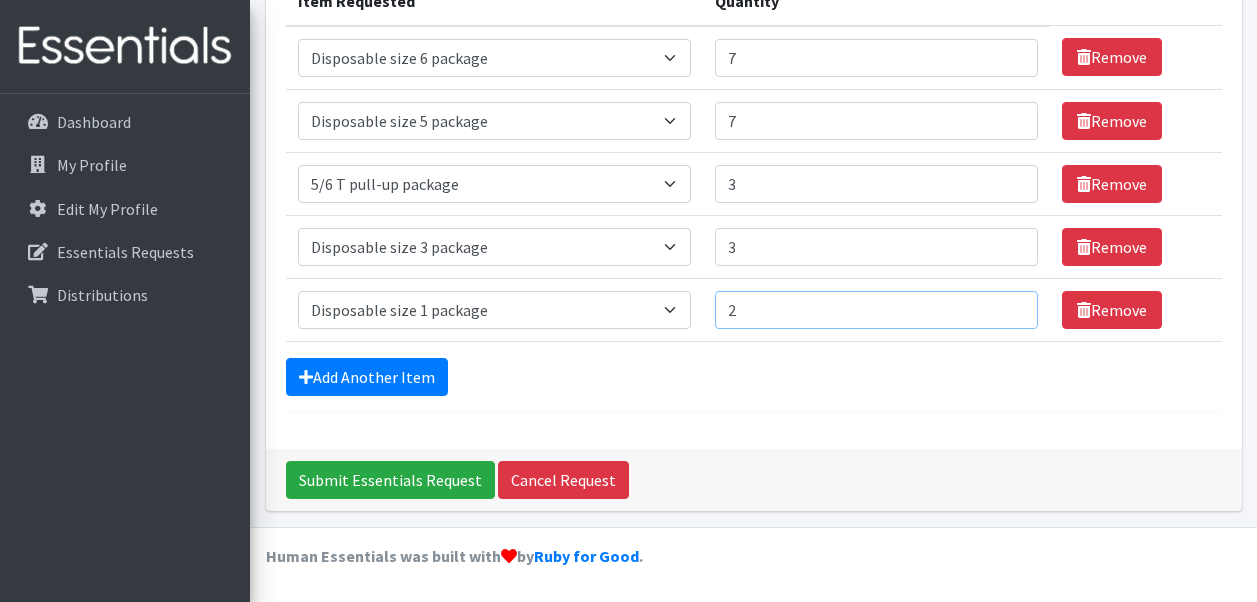 drag, startPoint x: 742, startPoint y: 316, endPoint x: 640, endPoint y: 291, distance: 105.01904 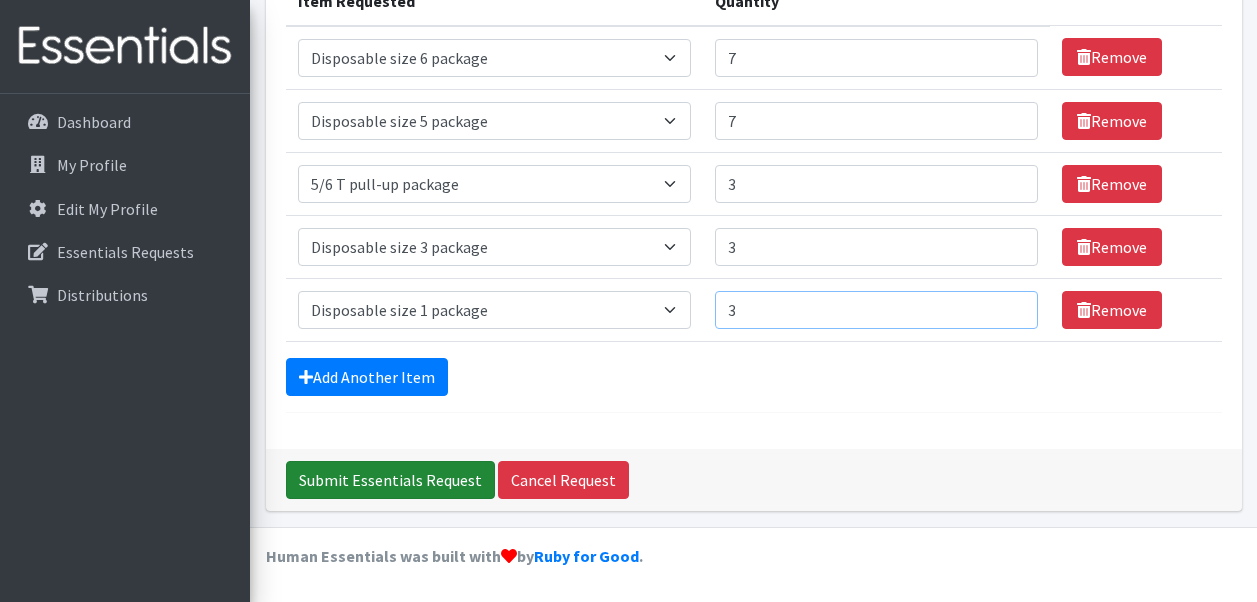 type on "3" 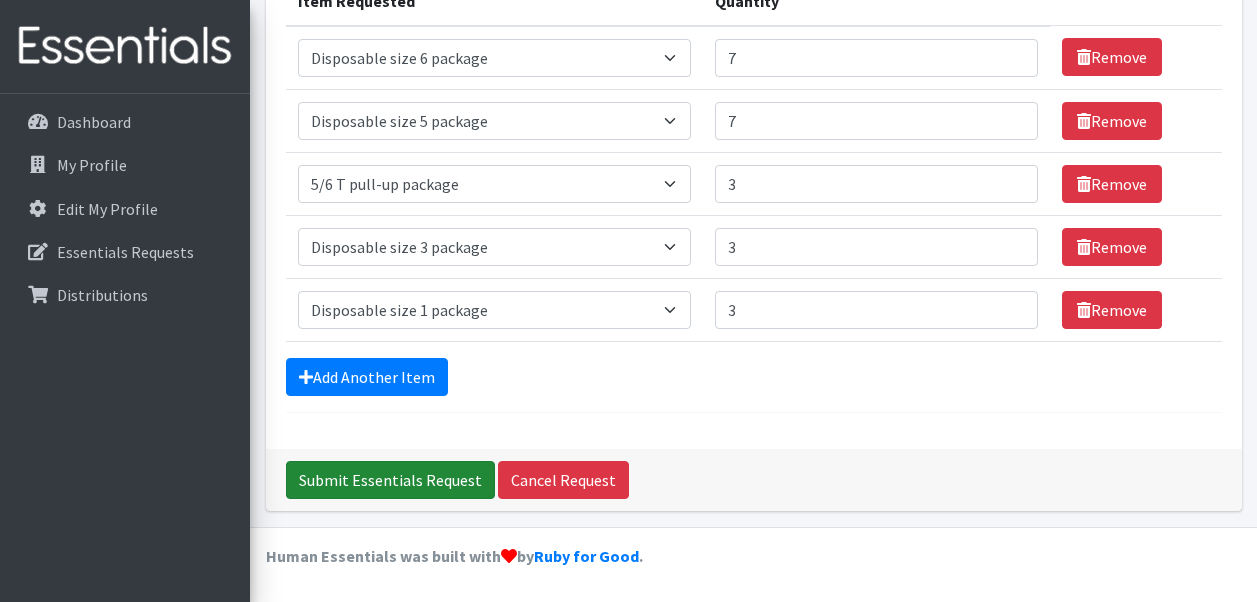 click on "Submit Essentials Request" at bounding box center [390, 480] 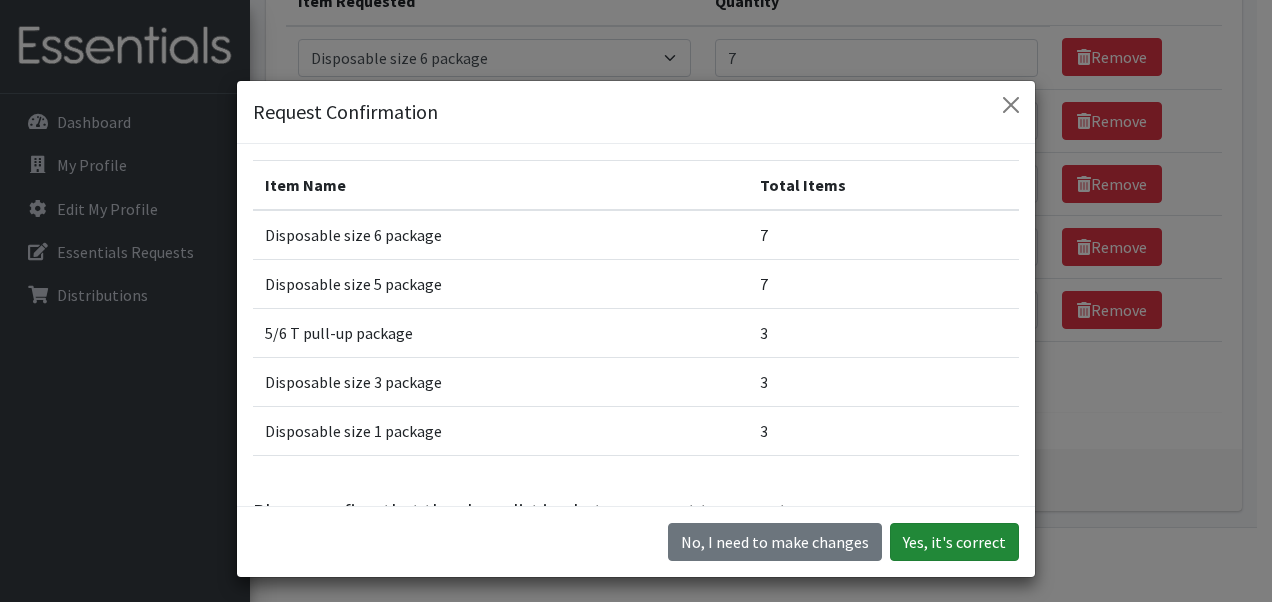 click on "Yes, it's correct" at bounding box center (954, 542) 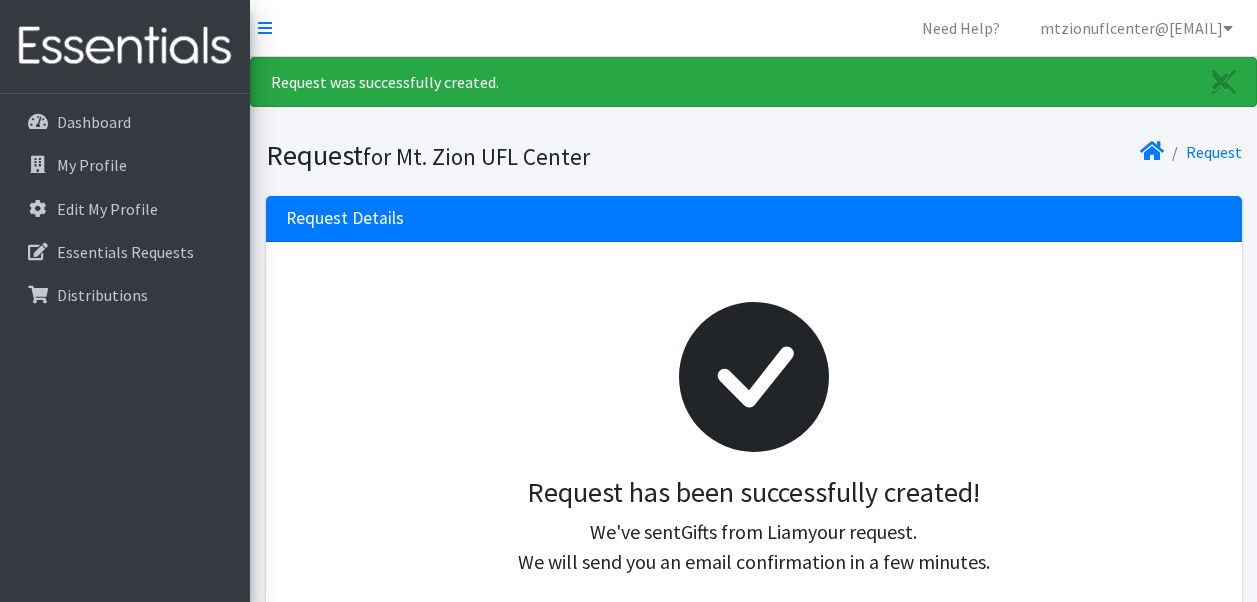 scroll, scrollTop: 0, scrollLeft: 0, axis: both 